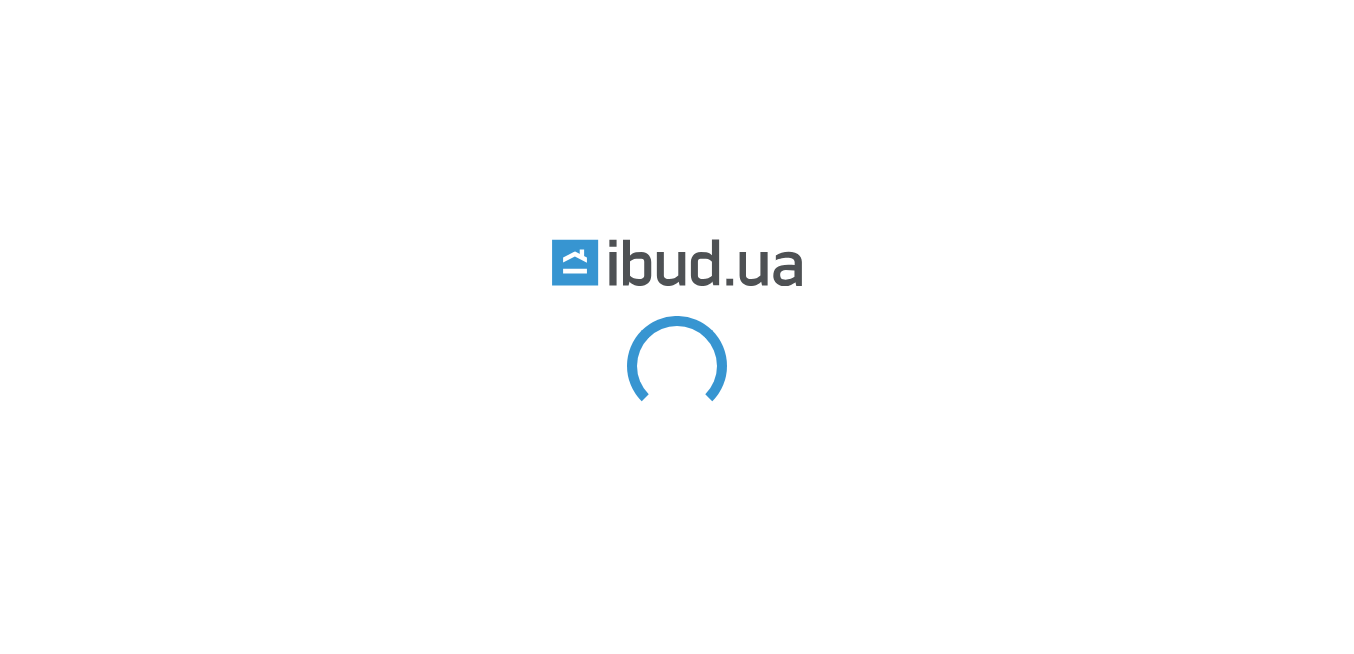 scroll, scrollTop: 0, scrollLeft: 0, axis: both 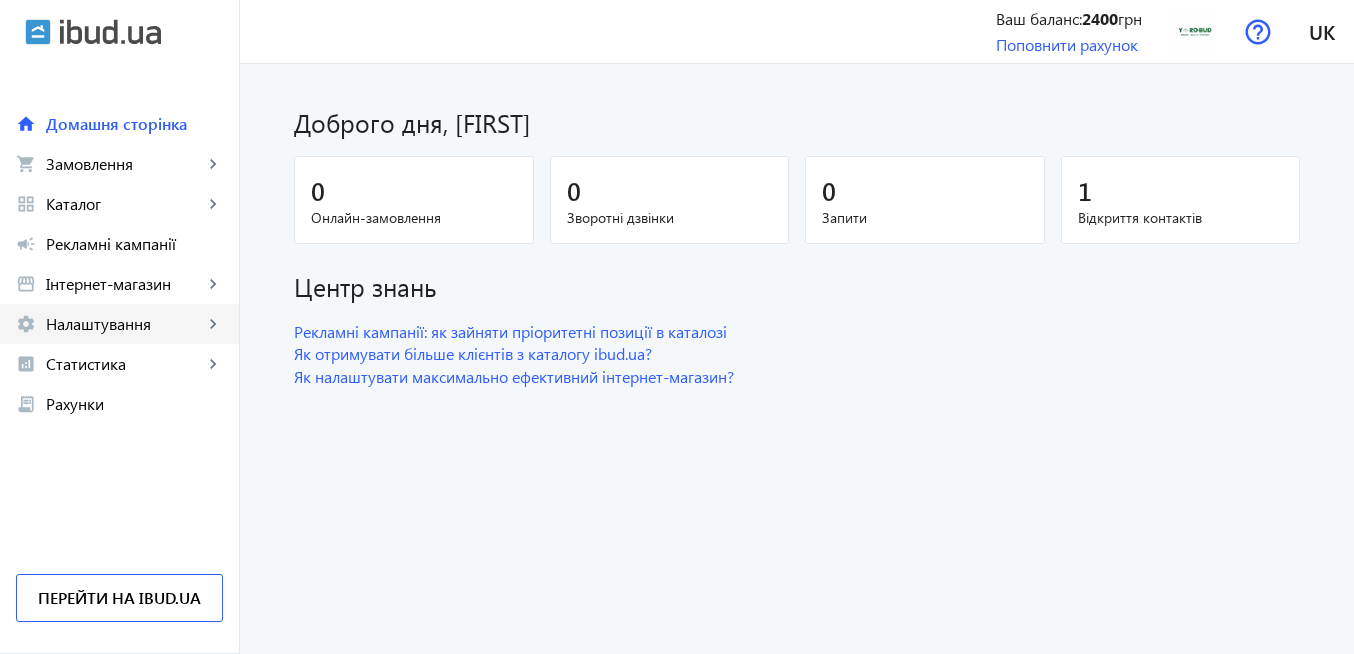 click on "Налаштування" 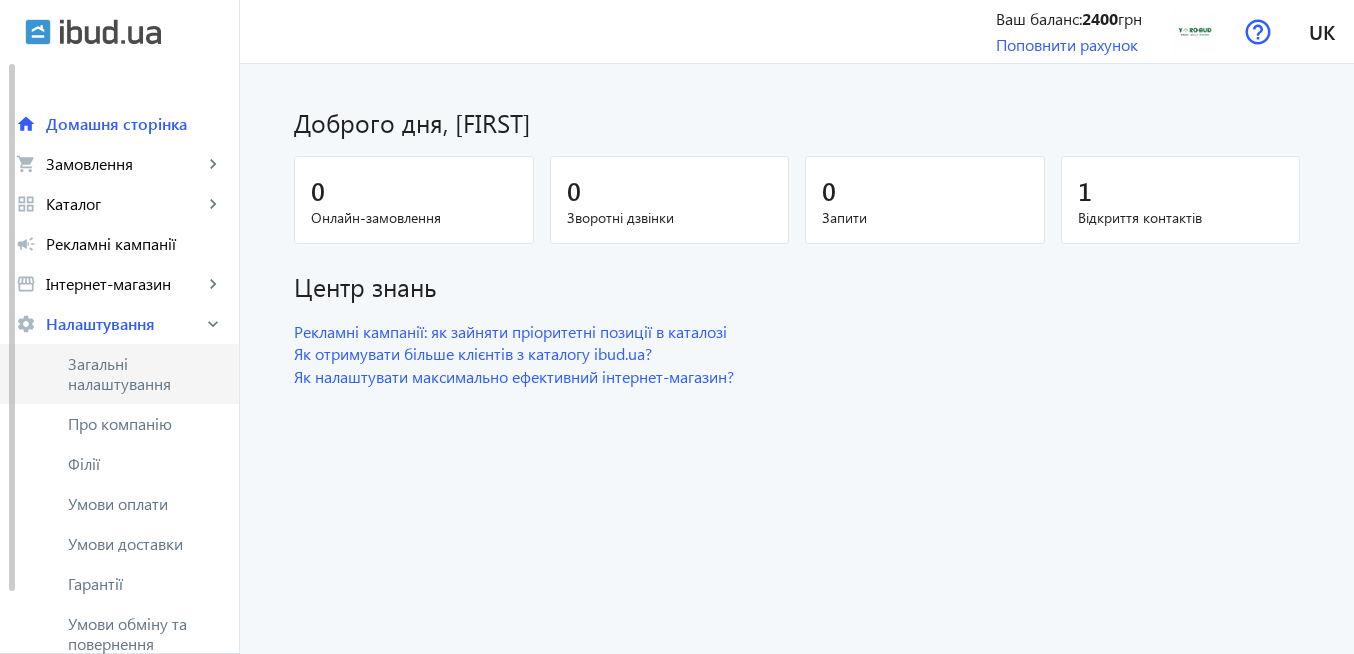 scroll, scrollTop: 240, scrollLeft: 0, axis: vertical 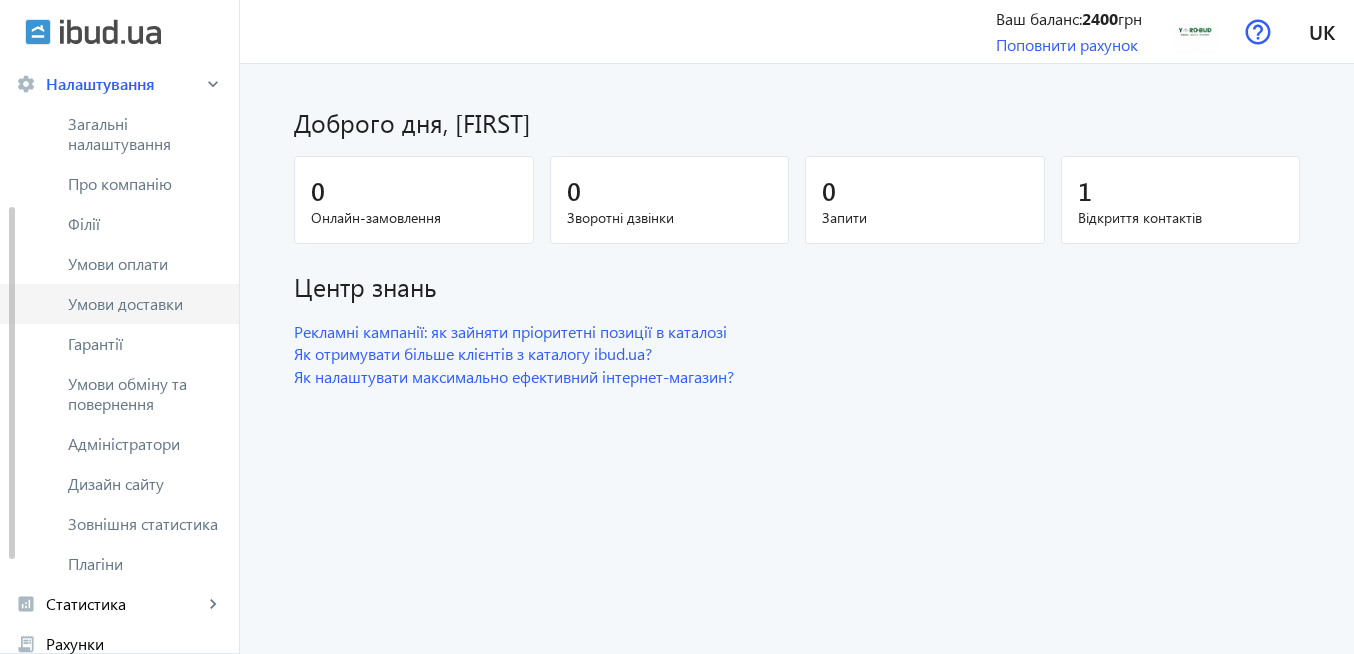 click on "Умови доставки" 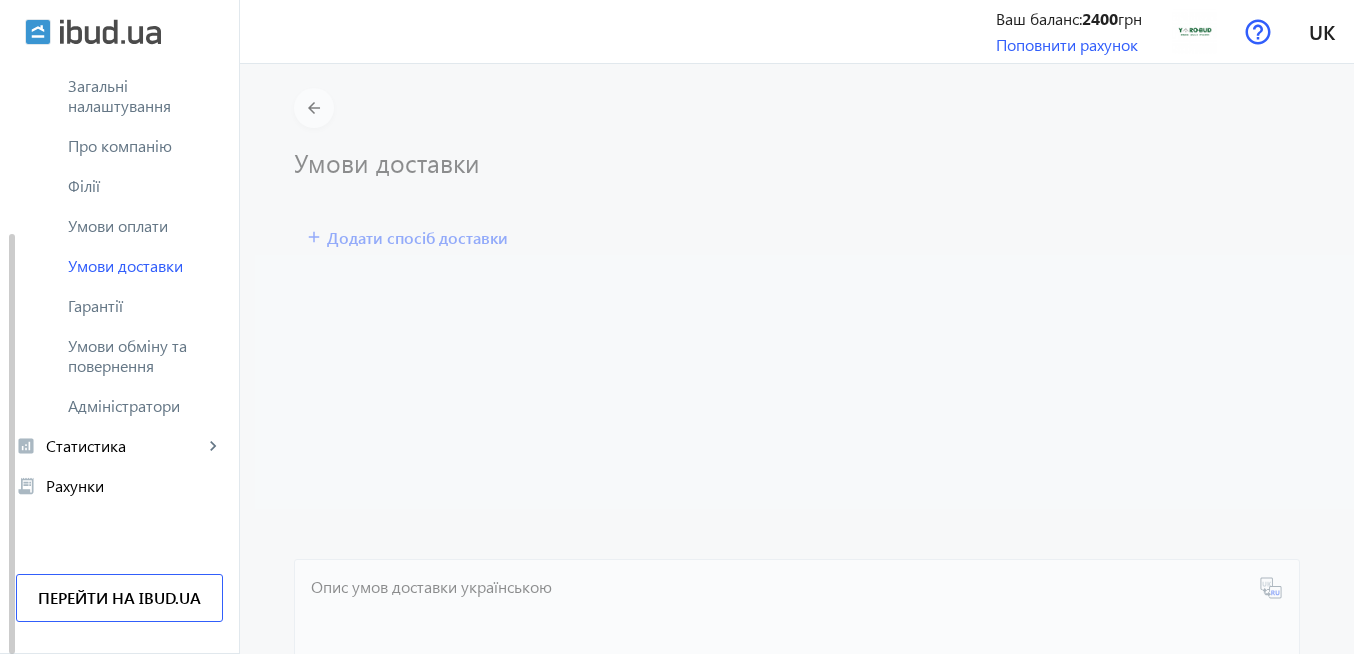 scroll, scrollTop: 238, scrollLeft: 0, axis: vertical 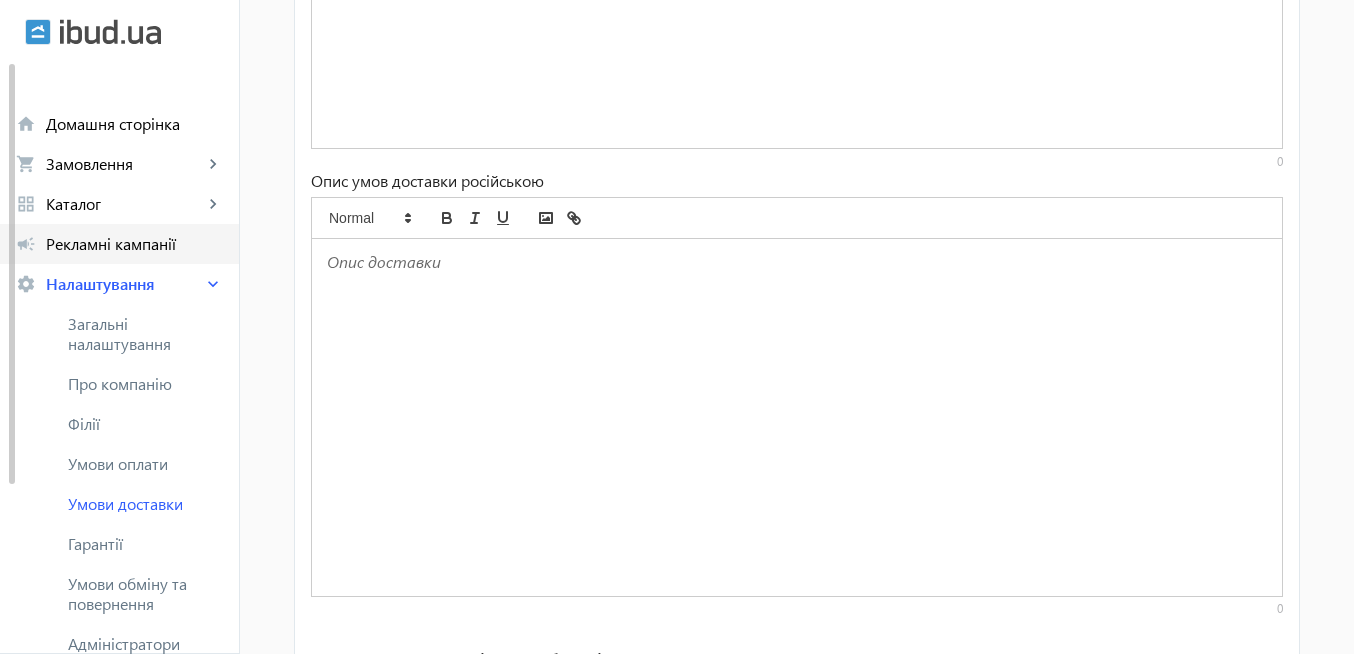 click on "Рекламні кампанії" 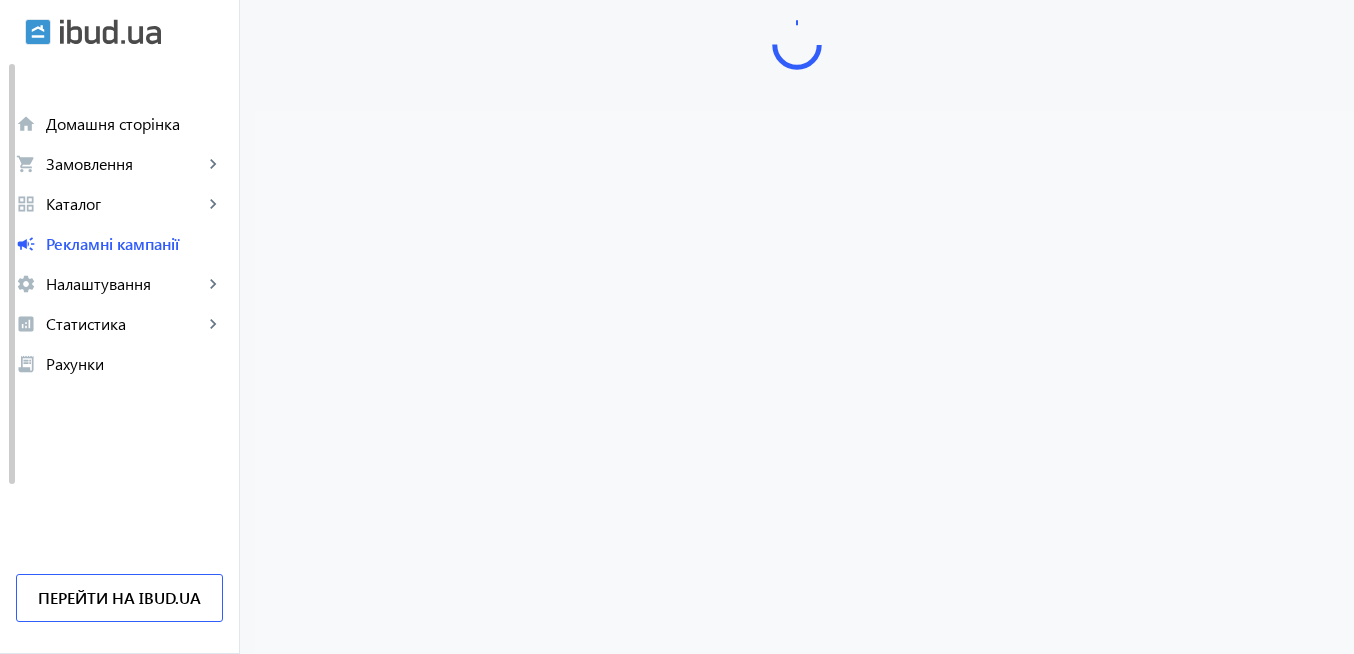 scroll, scrollTop: 0, scrollLeft: 0, axis: both 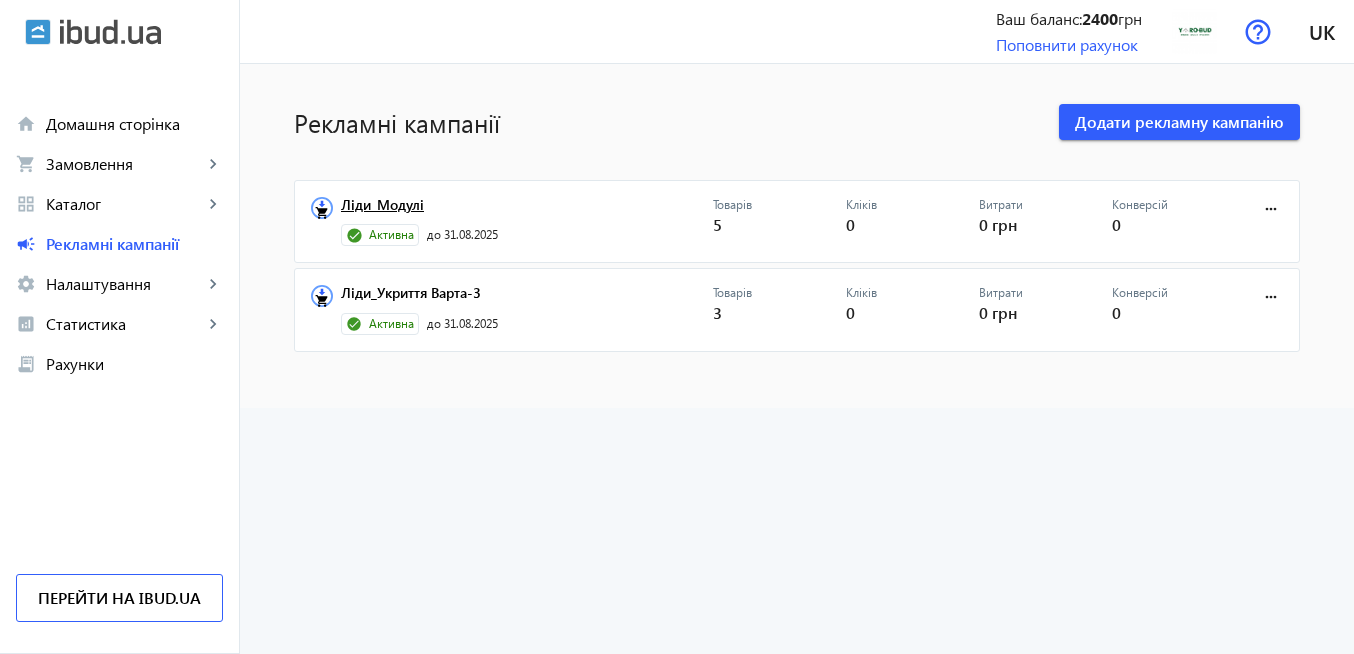 click on "Ліди_Модулі" at bounding box center (527, 211) 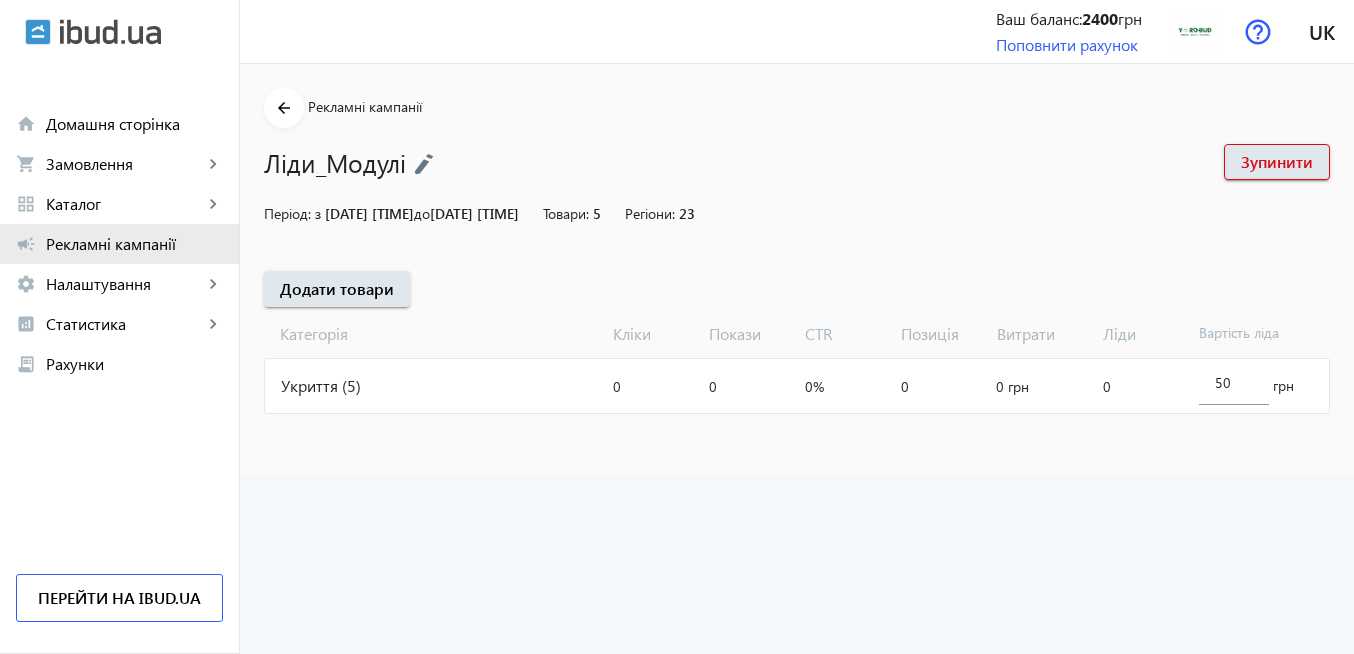 click on "Рекламні кампанії" 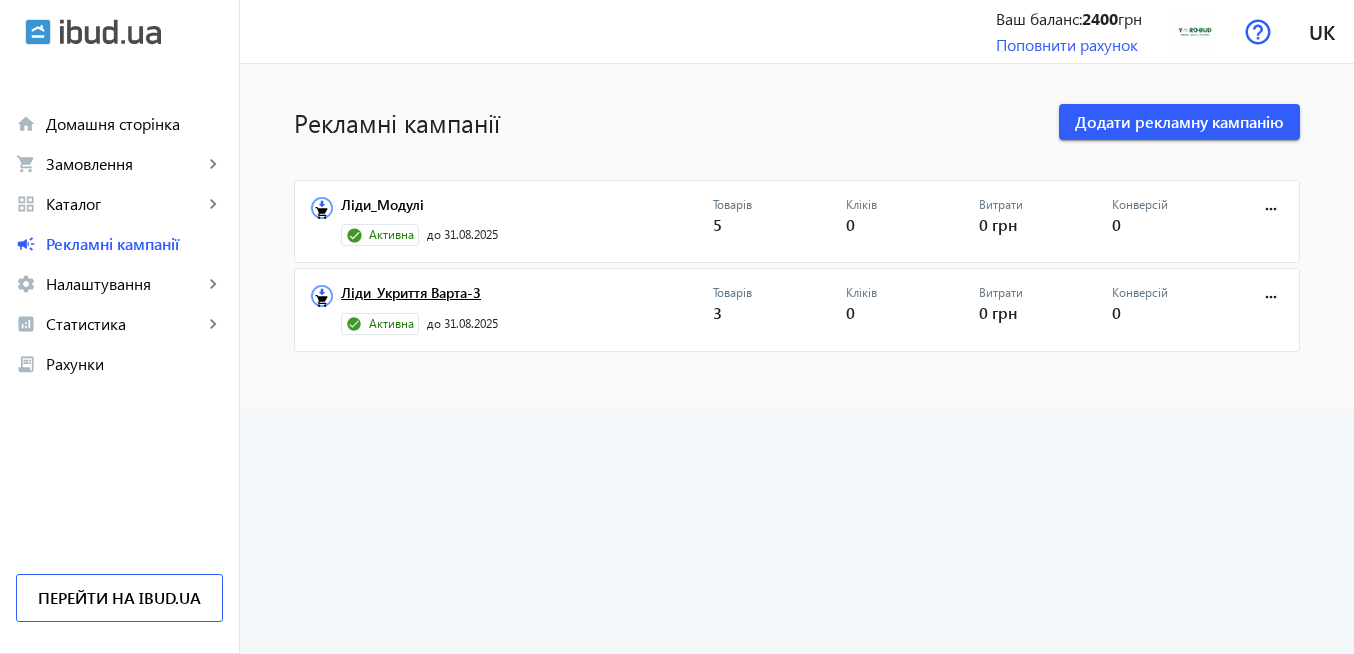click on "Ліди_Укриття Варта-3" at bounding box center [527, 299] 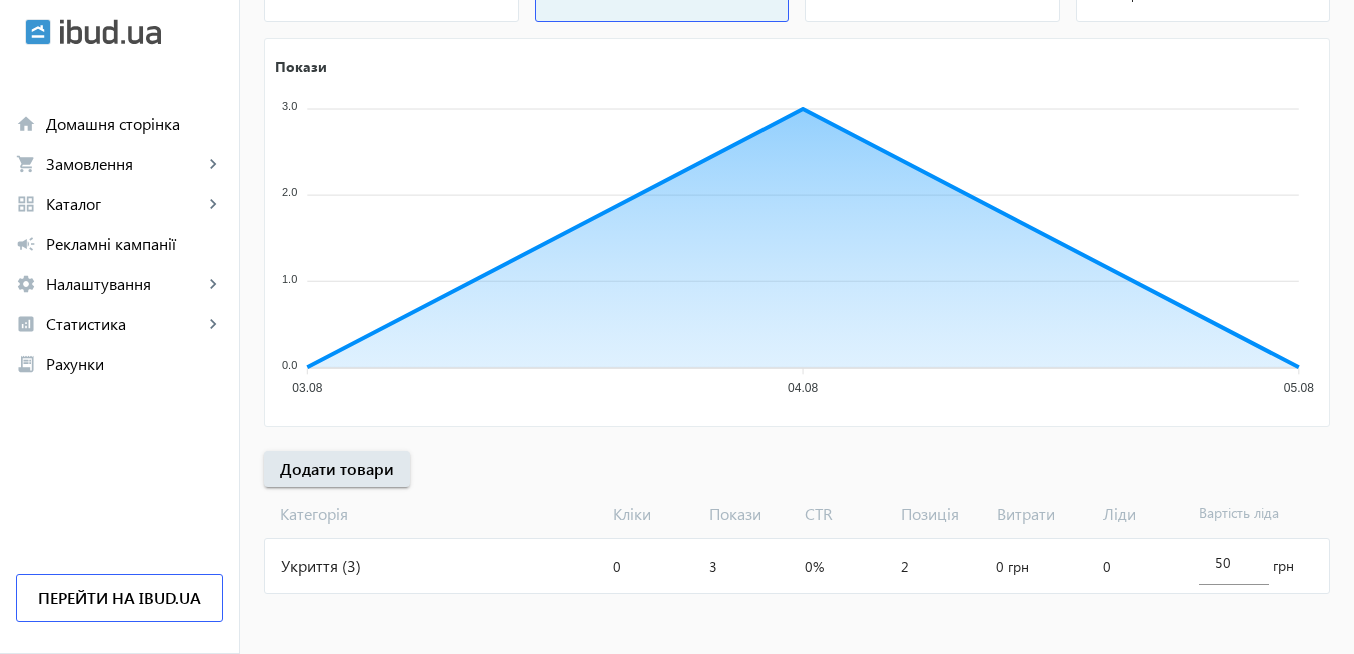 scroll, scrollTop: 0, scrollLeft: 0, axis: both 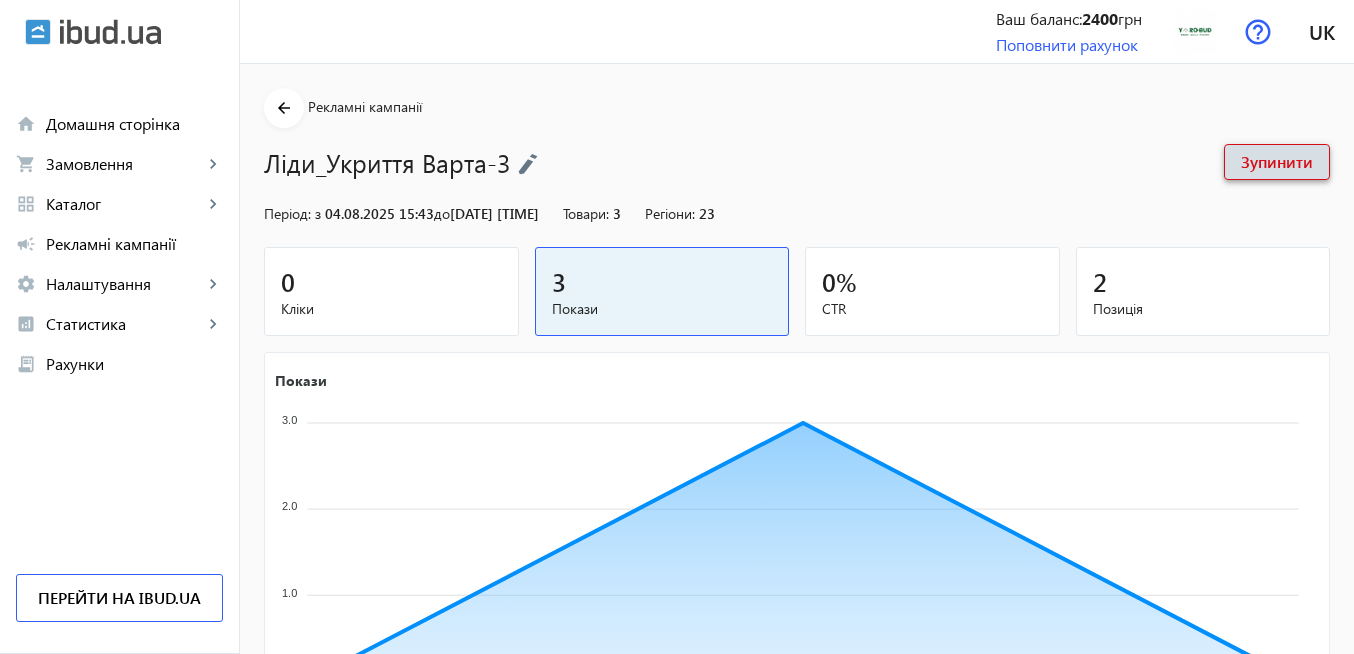 click on "Зупинити" 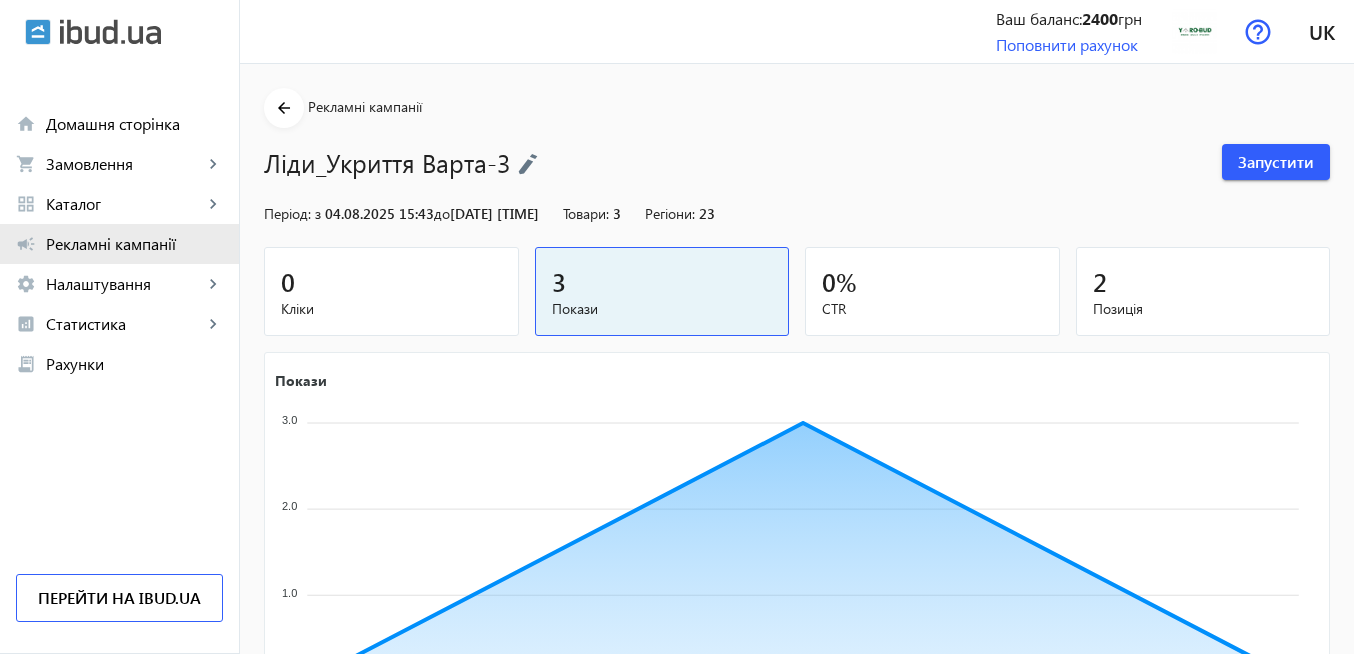 click on "Рекламні кампанії" 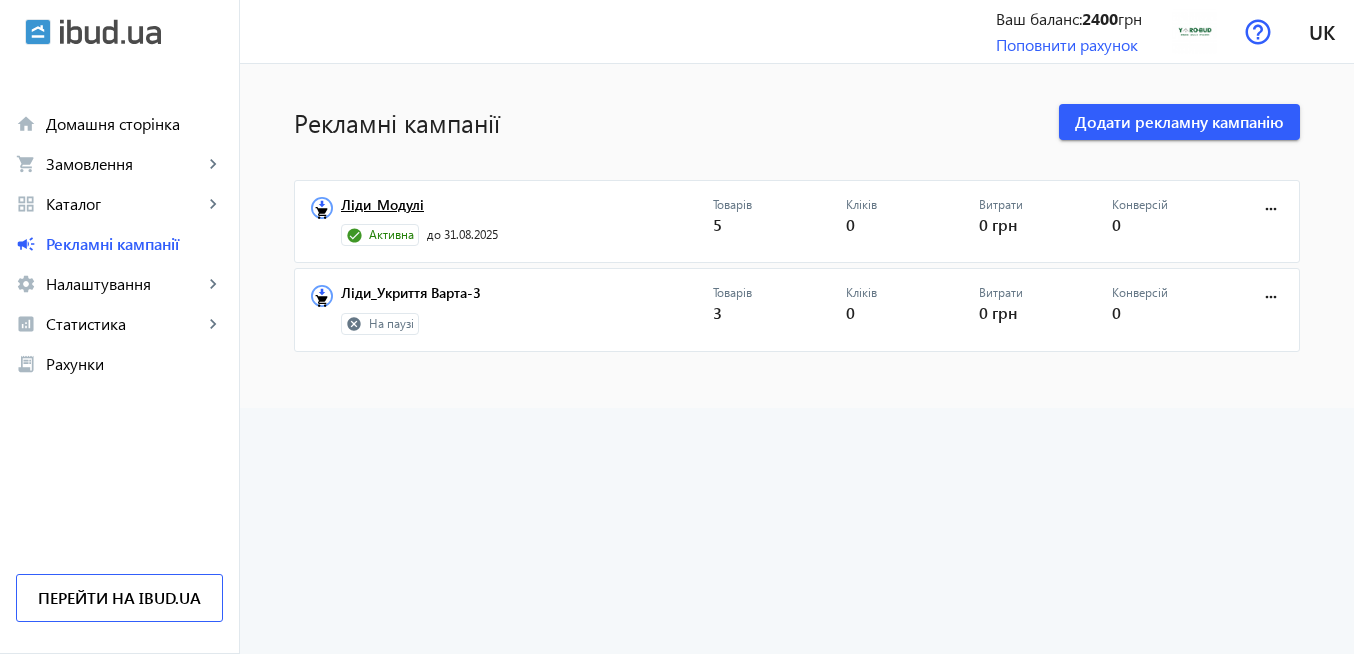 click on "Ліди_Модулі" at bounding box center (527, 211) 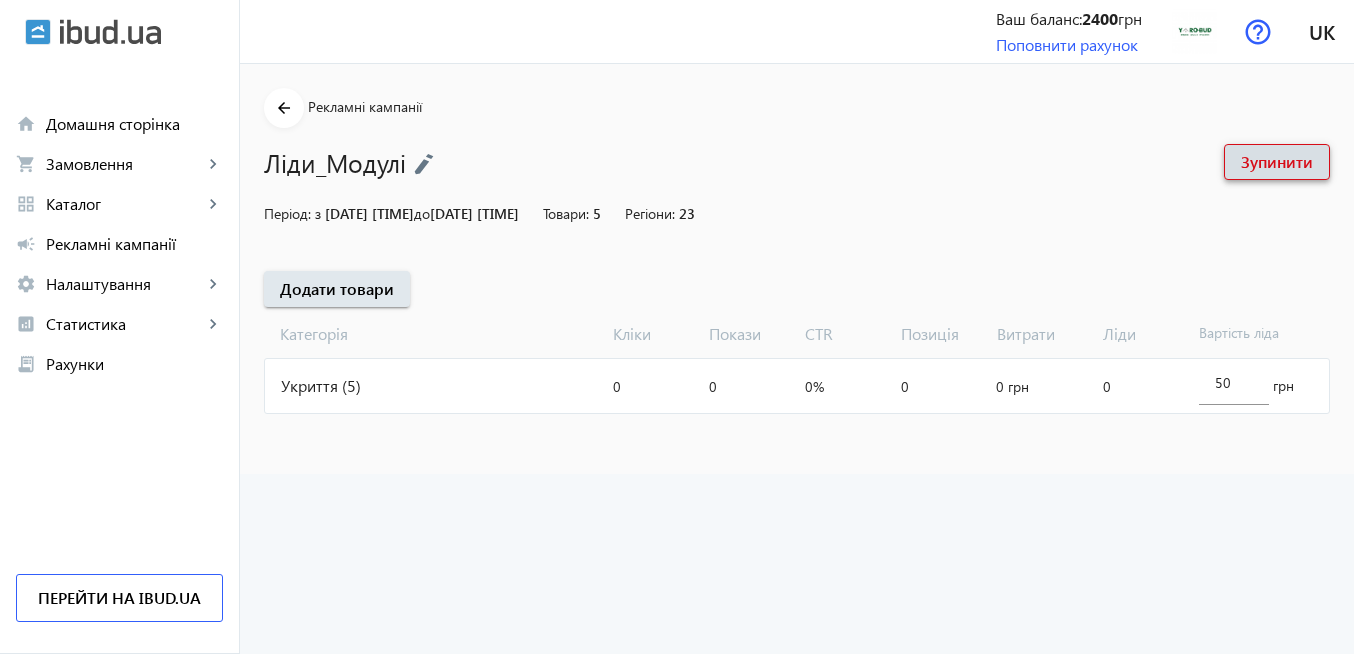 click on "Зупинити" 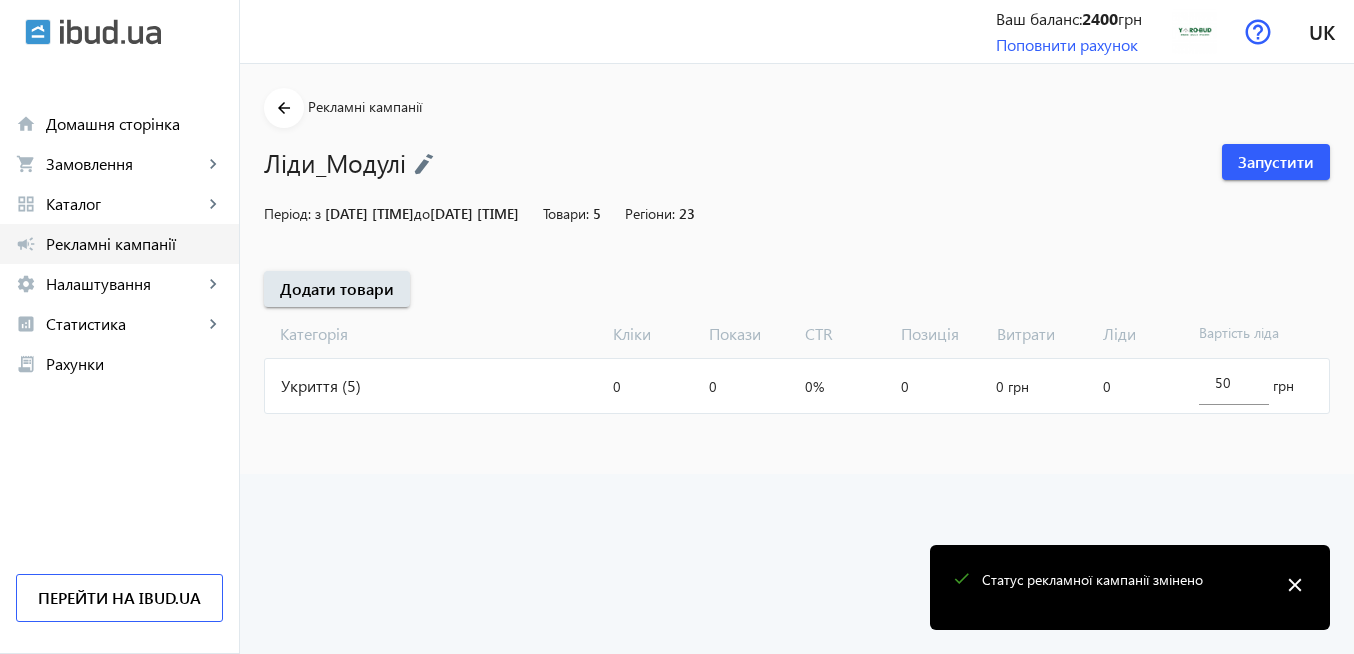 click on "Рекламні кампанії" 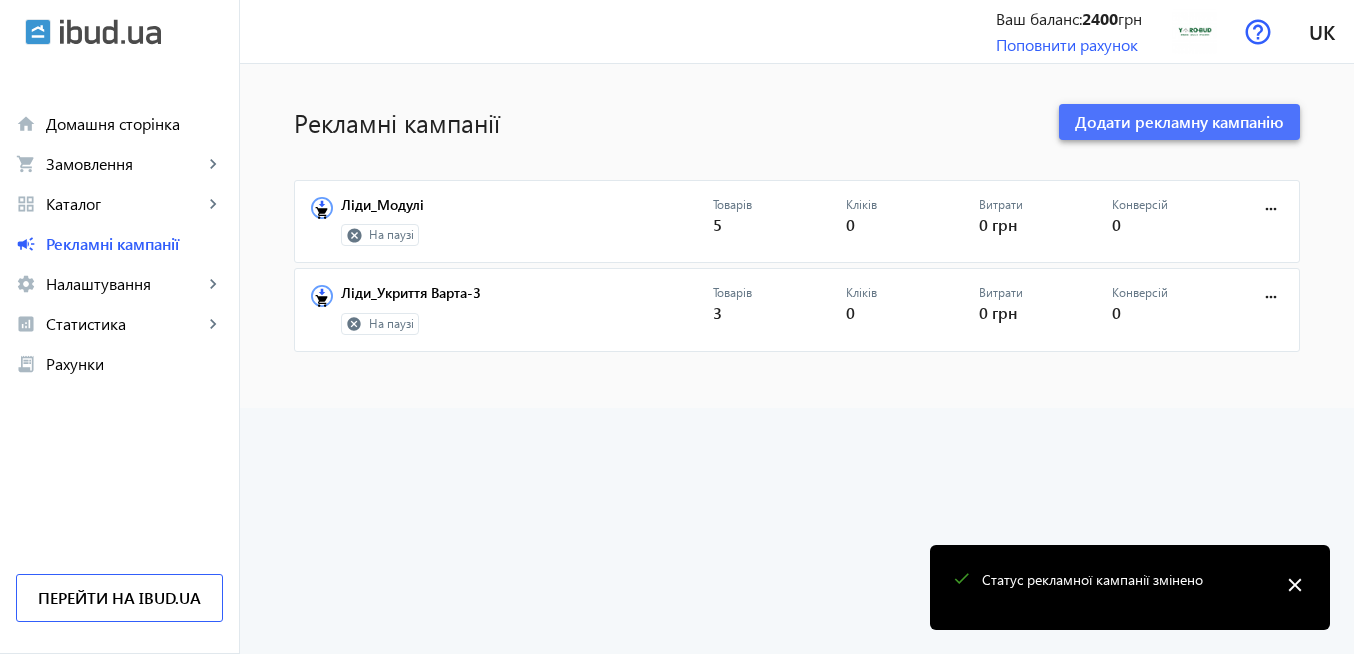 click on "Додати рекламну кампанію" 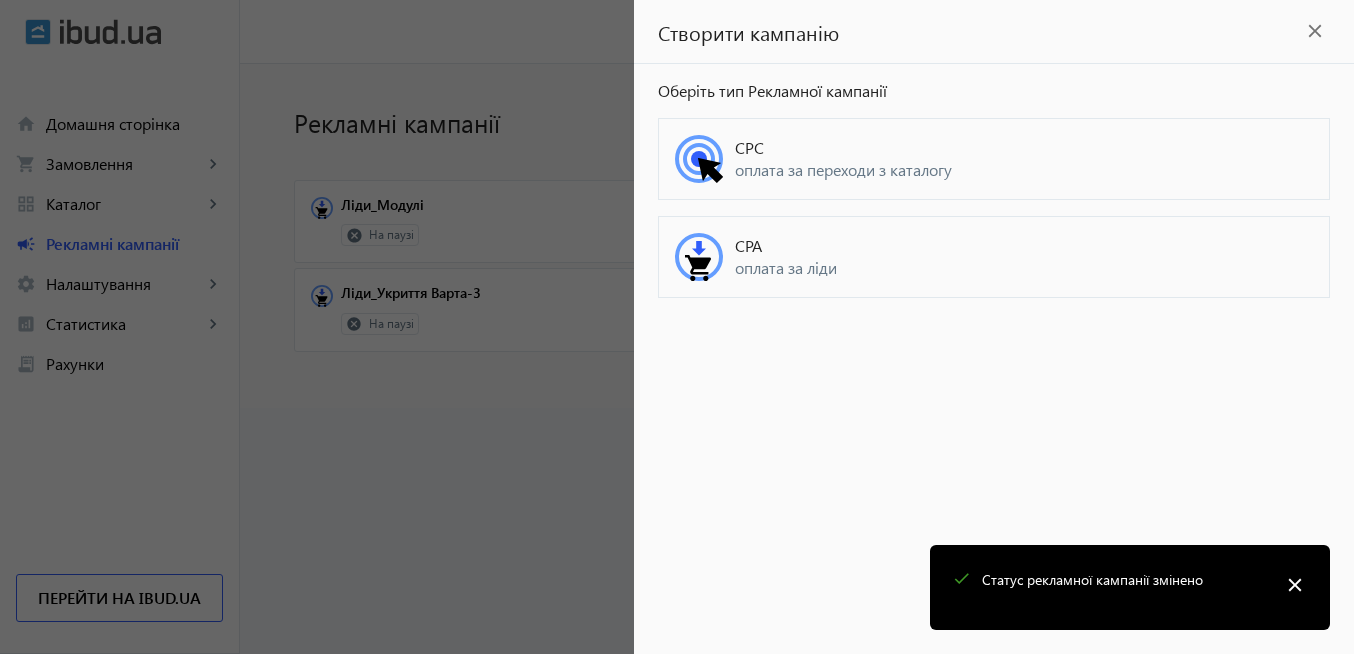 click on "оплата за переходи з каталогу" 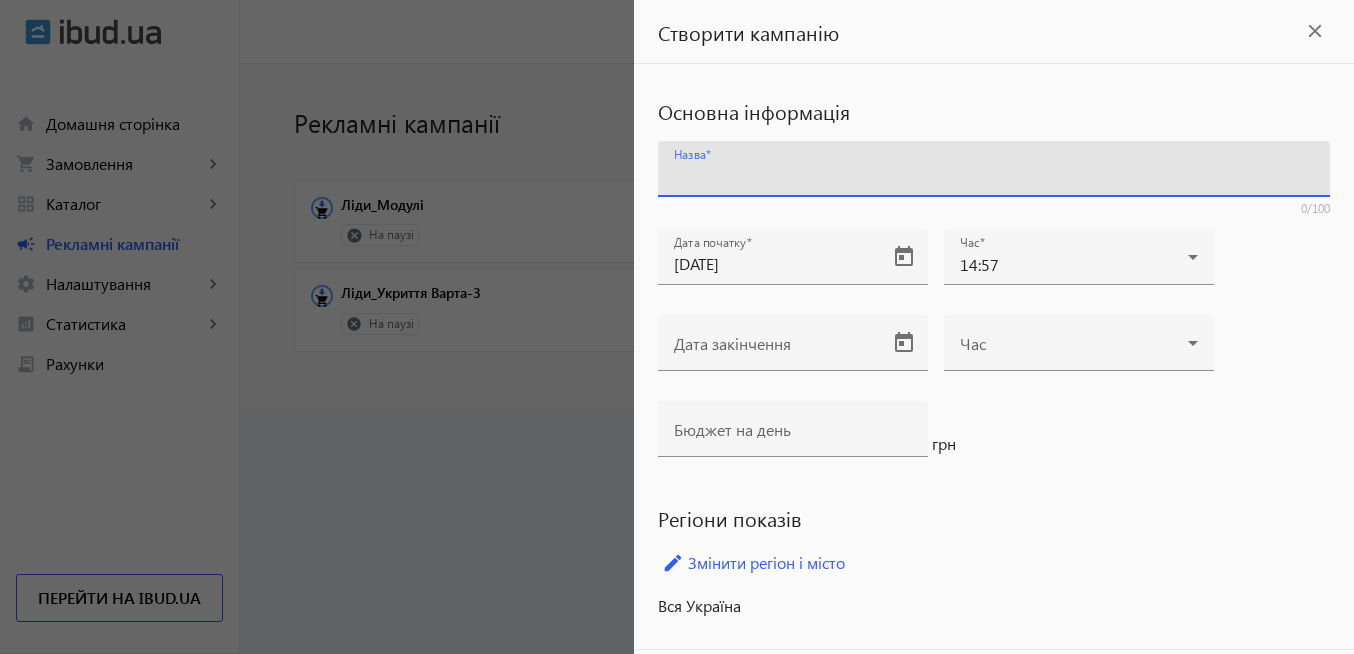 click on "Назва" at bounding box center [994, 175] 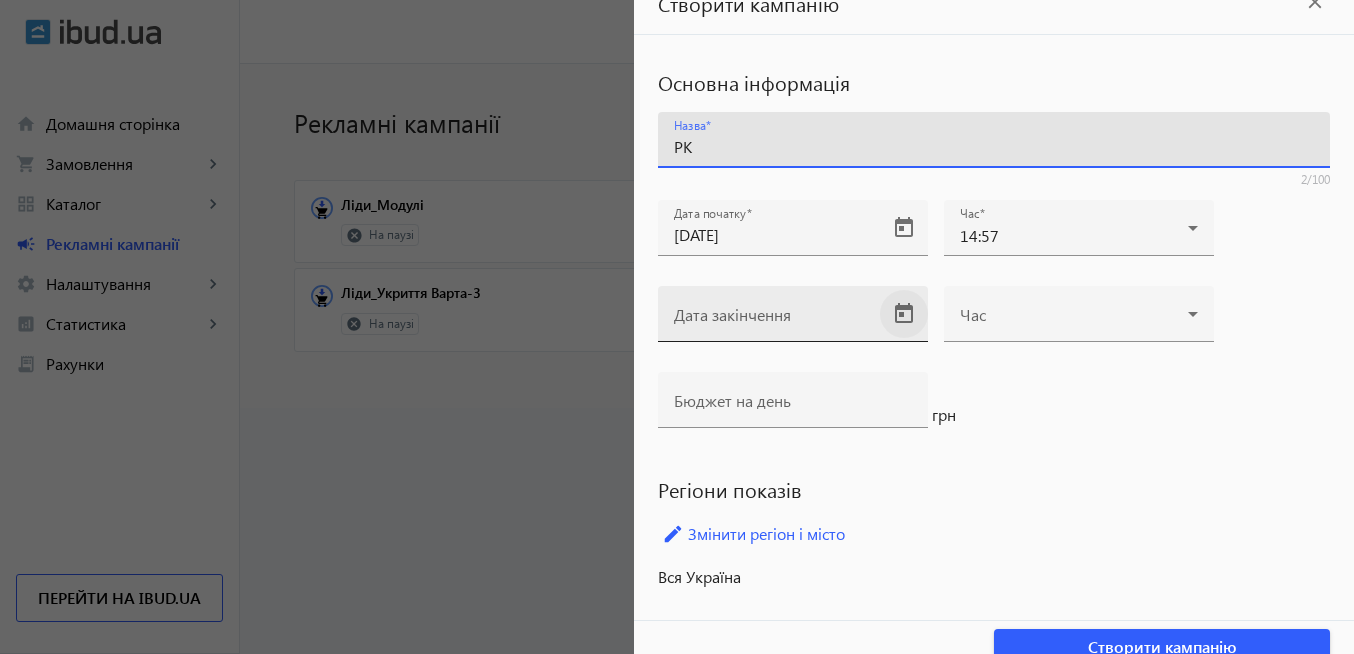 scroll, scrollTop: 51, scrollLeft: 0, axis: vertical 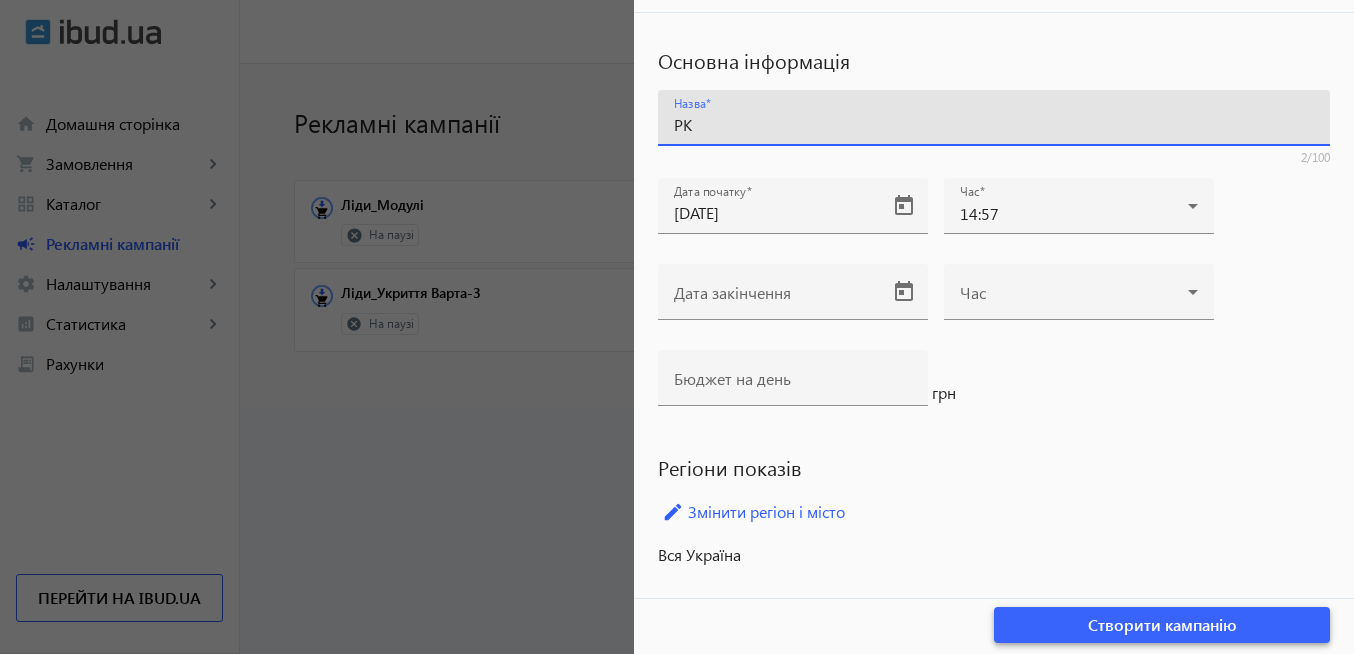 click on "Створити кампанію" 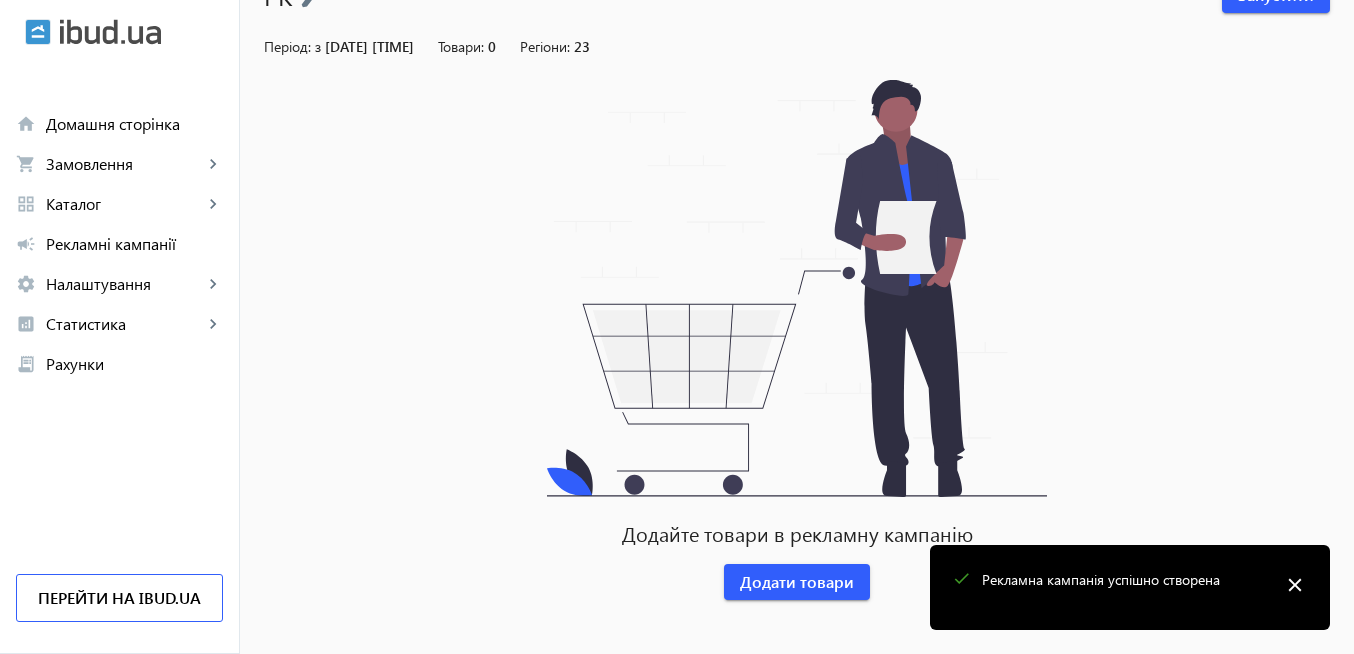 scroll, scrollTop: 169, scrollLeft: 0, axis: vertical 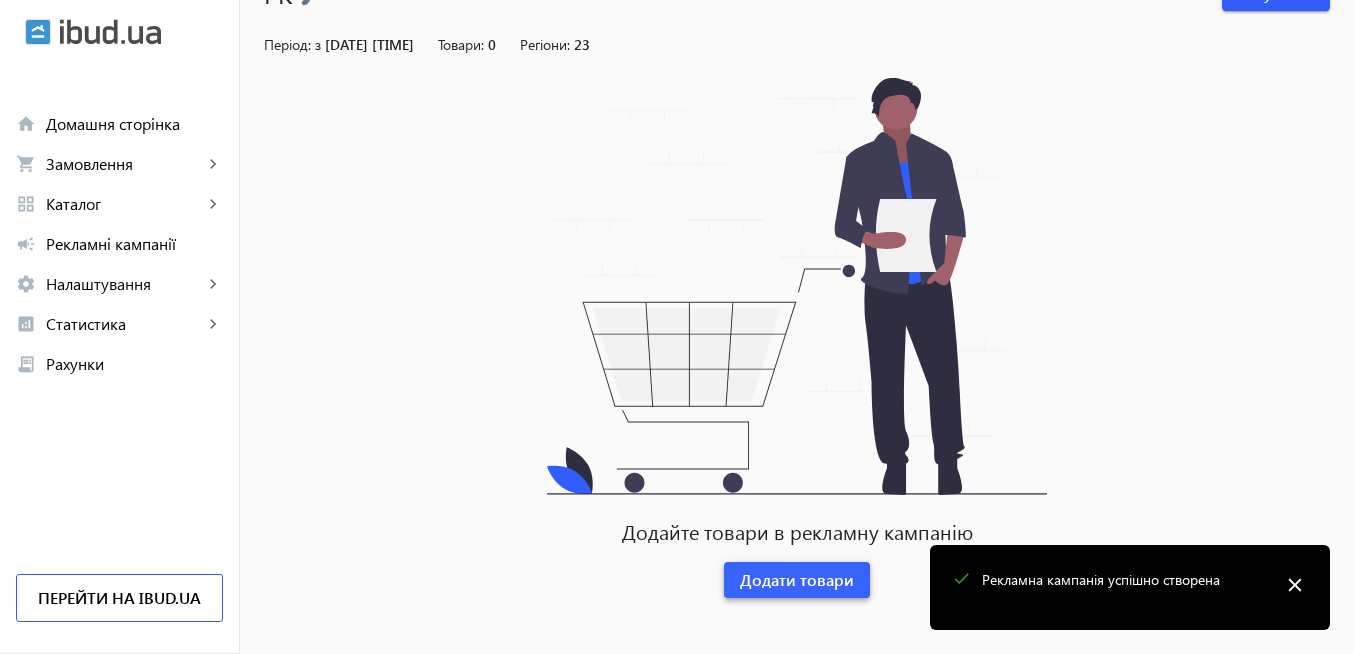 click on "Додати товари" 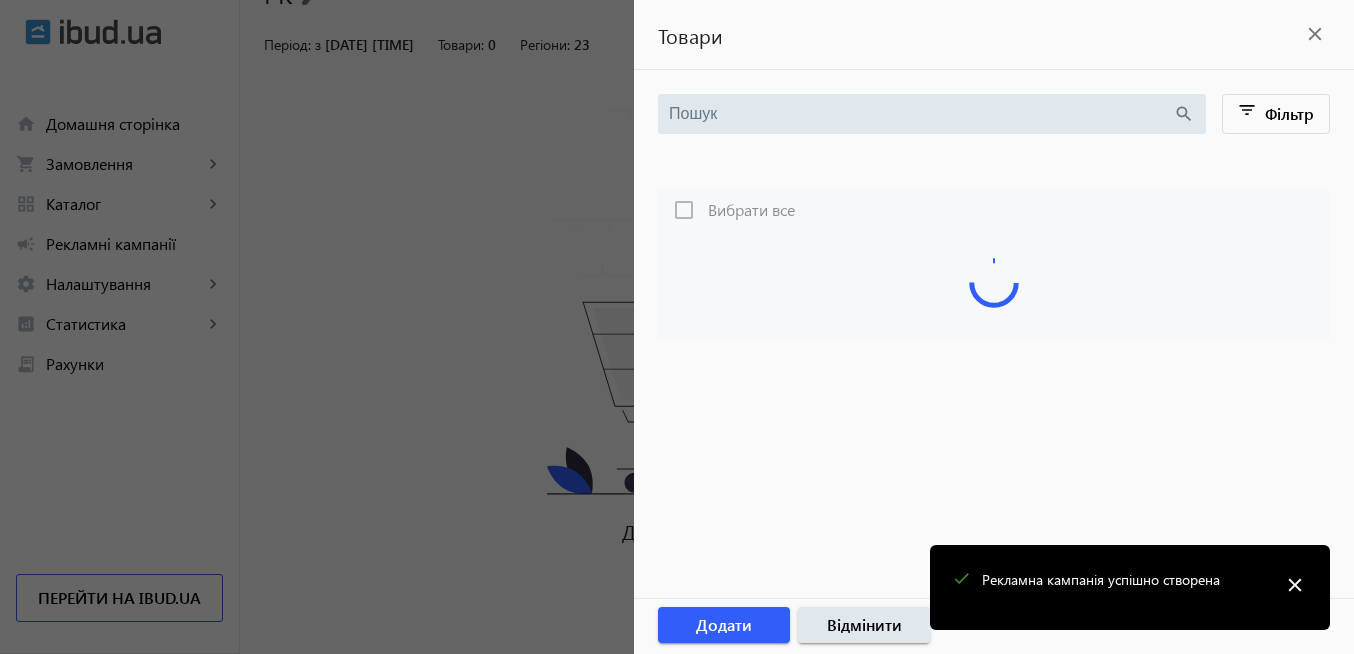 type 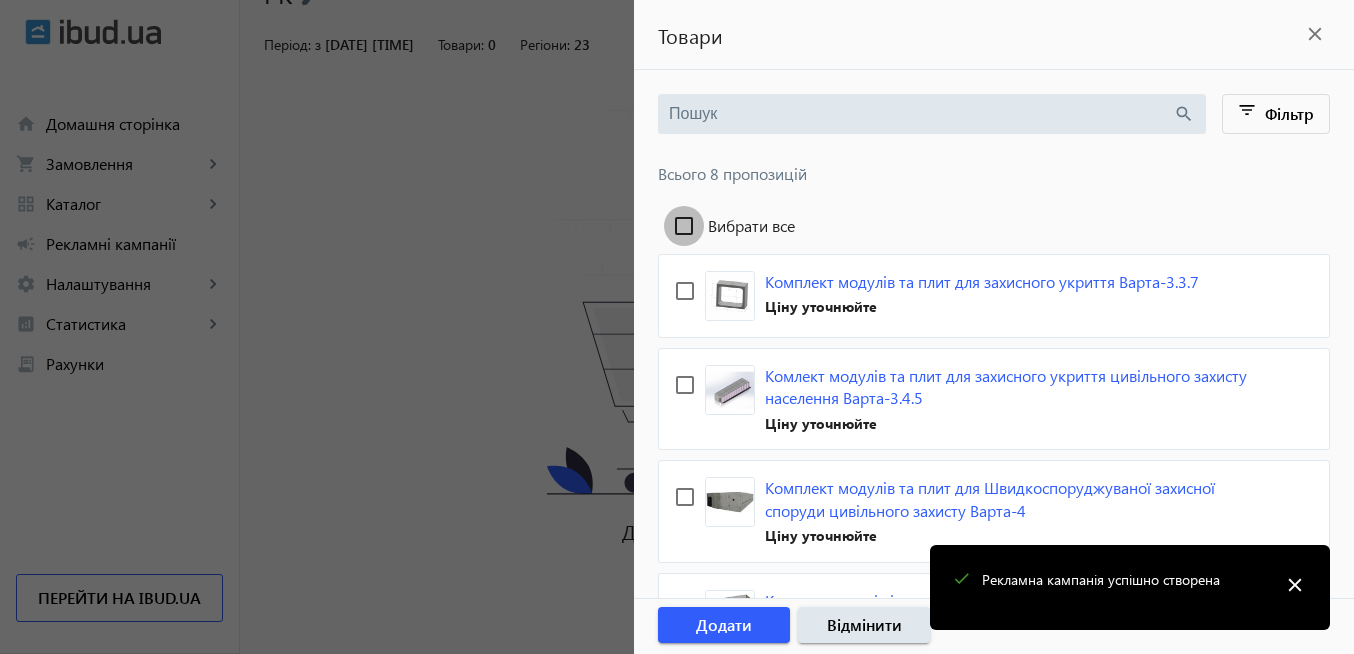 click on "Вибрати все" at bounding box center (684, 226) 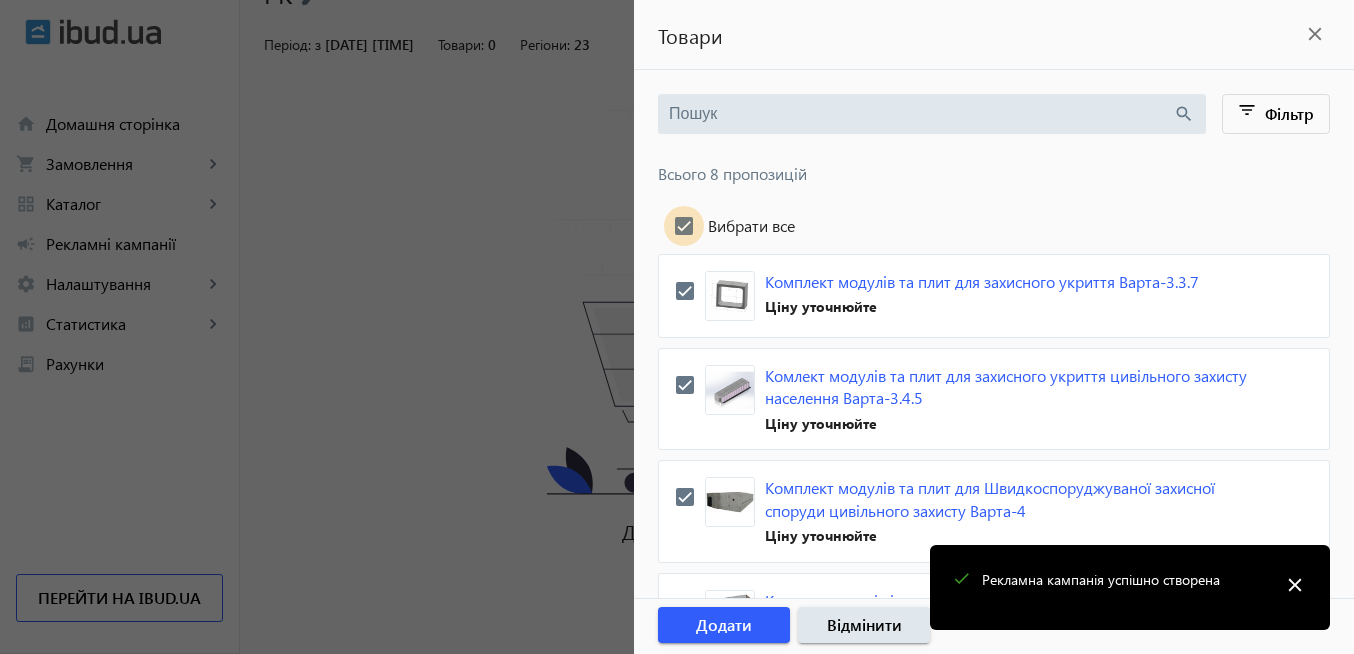 checkbox on "true" 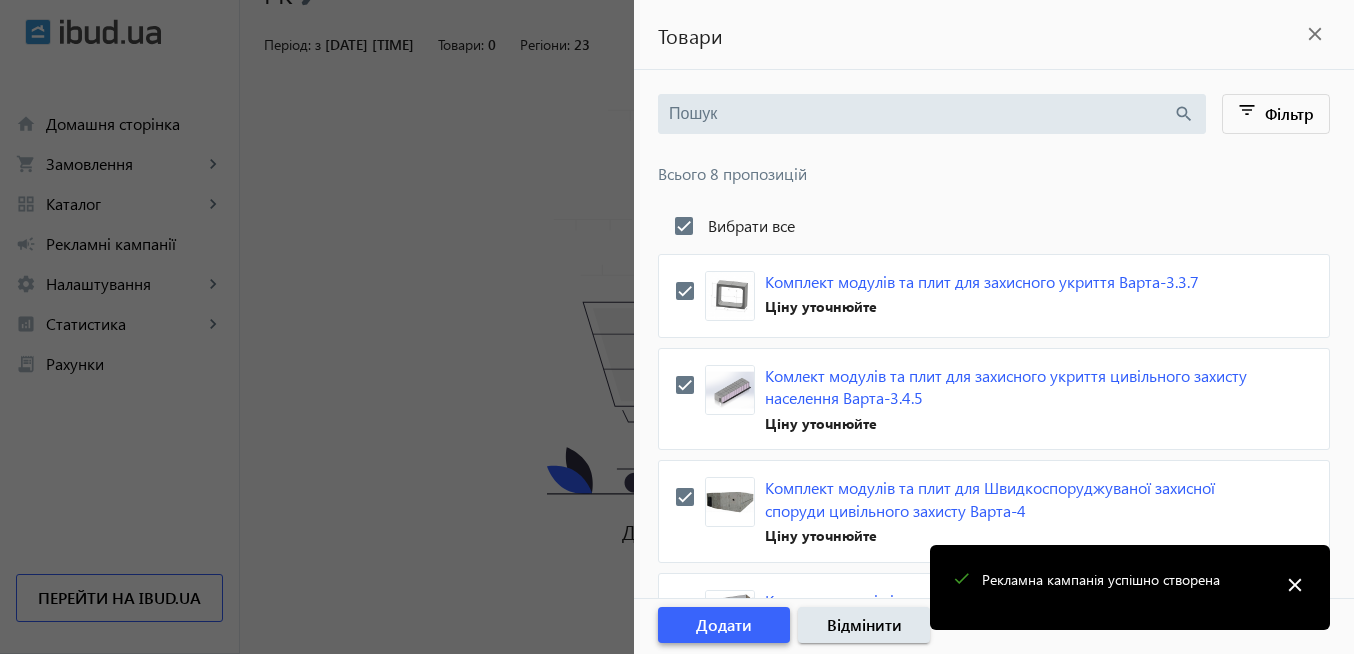 click on "Додати" 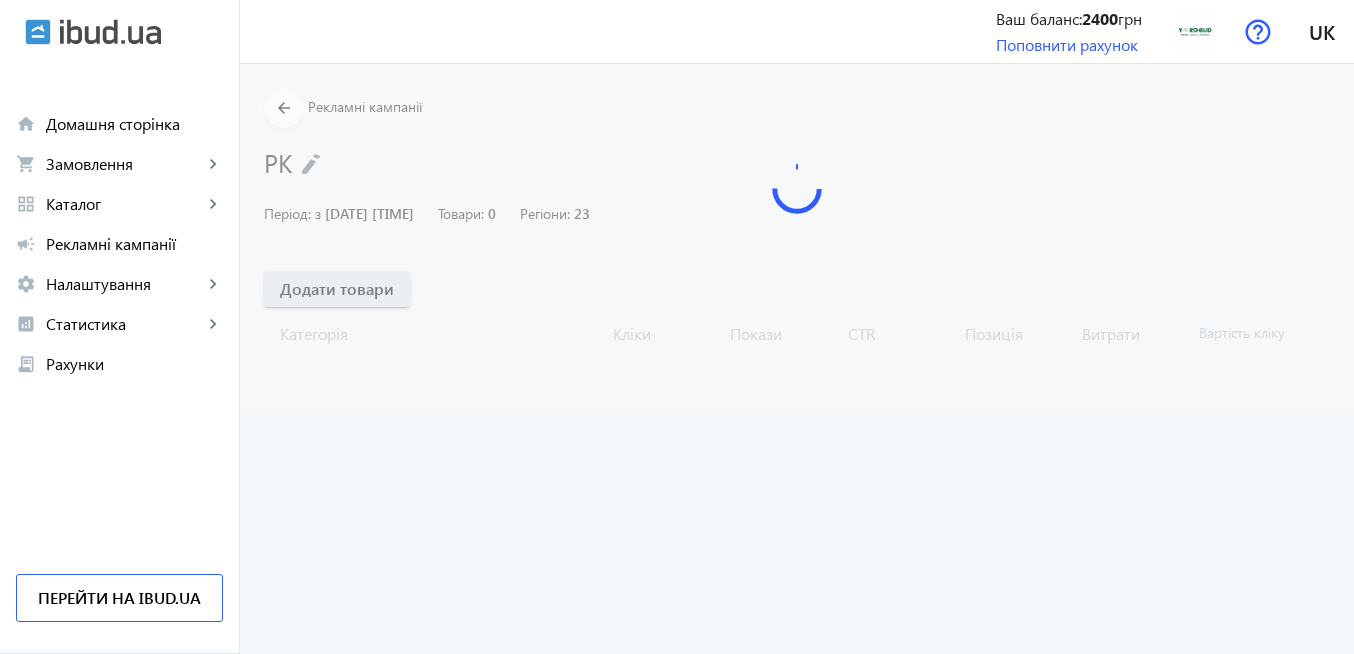 scroll, scrollTop: 0, scrollLeft: 0, axis: both 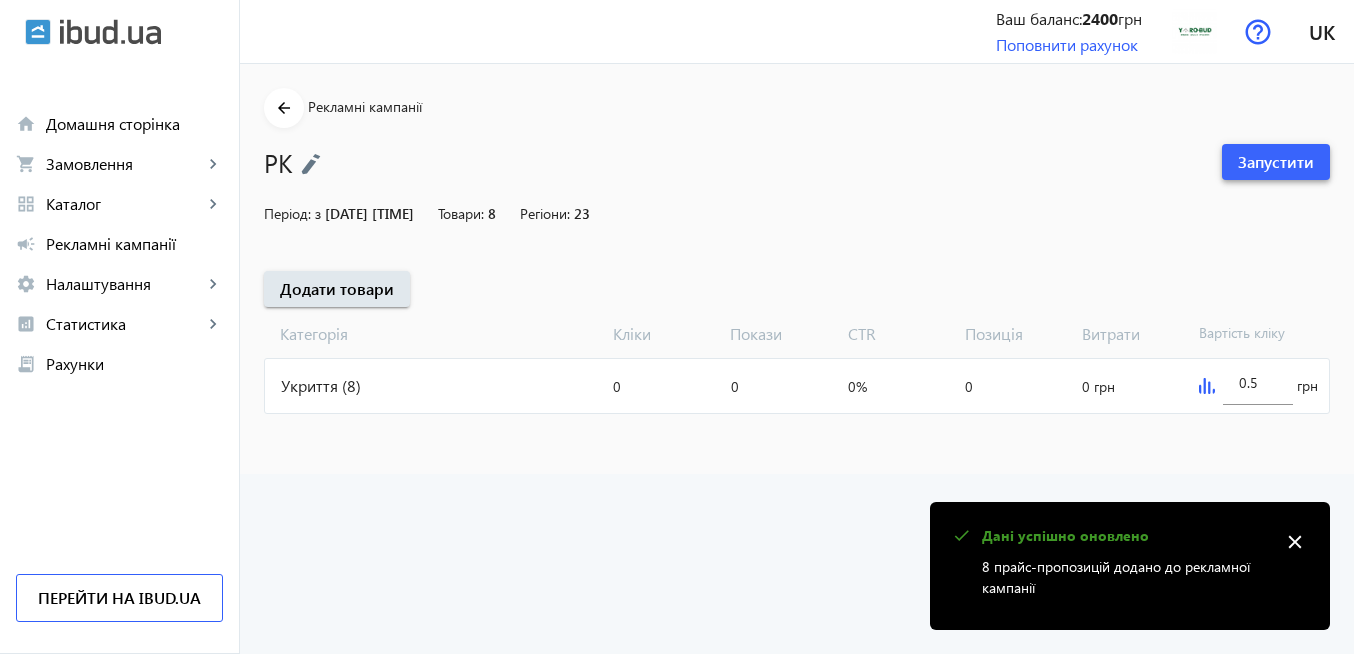 click on "Запустити" 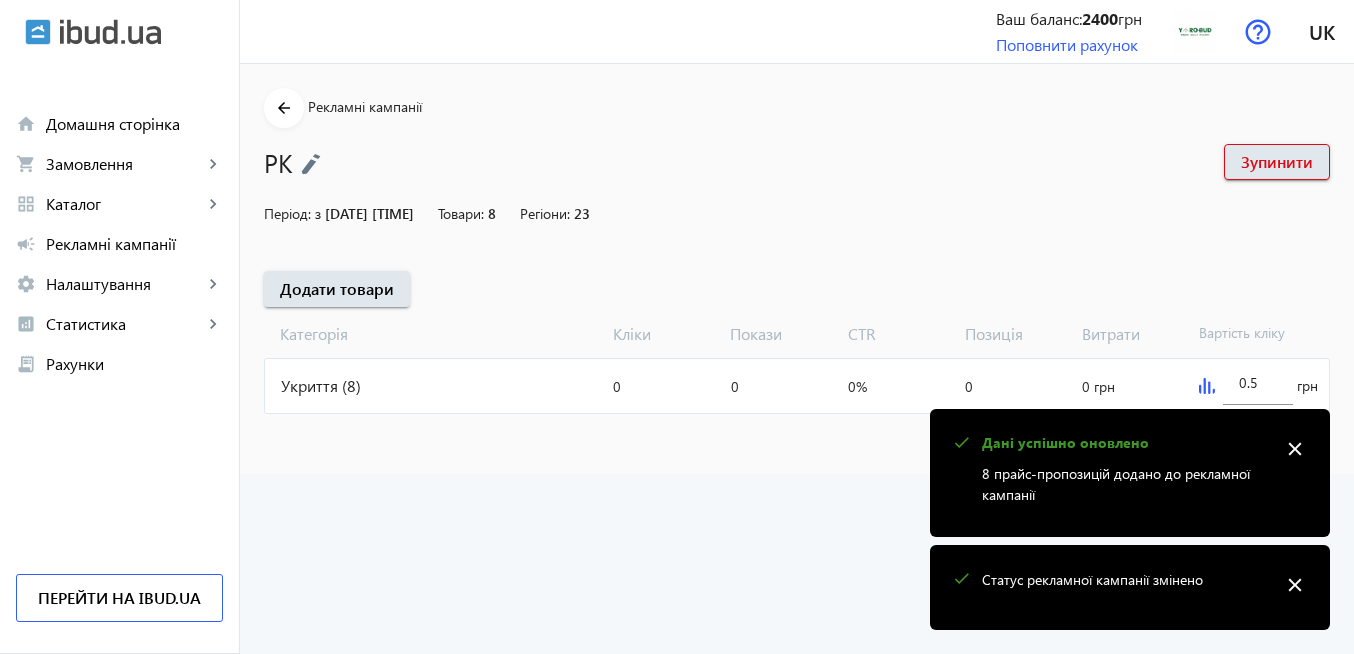 drag, startPoint x: 1295, startPoint y: 444, endPoint x: 1297, endPoint y: 553, distance: 109.01835 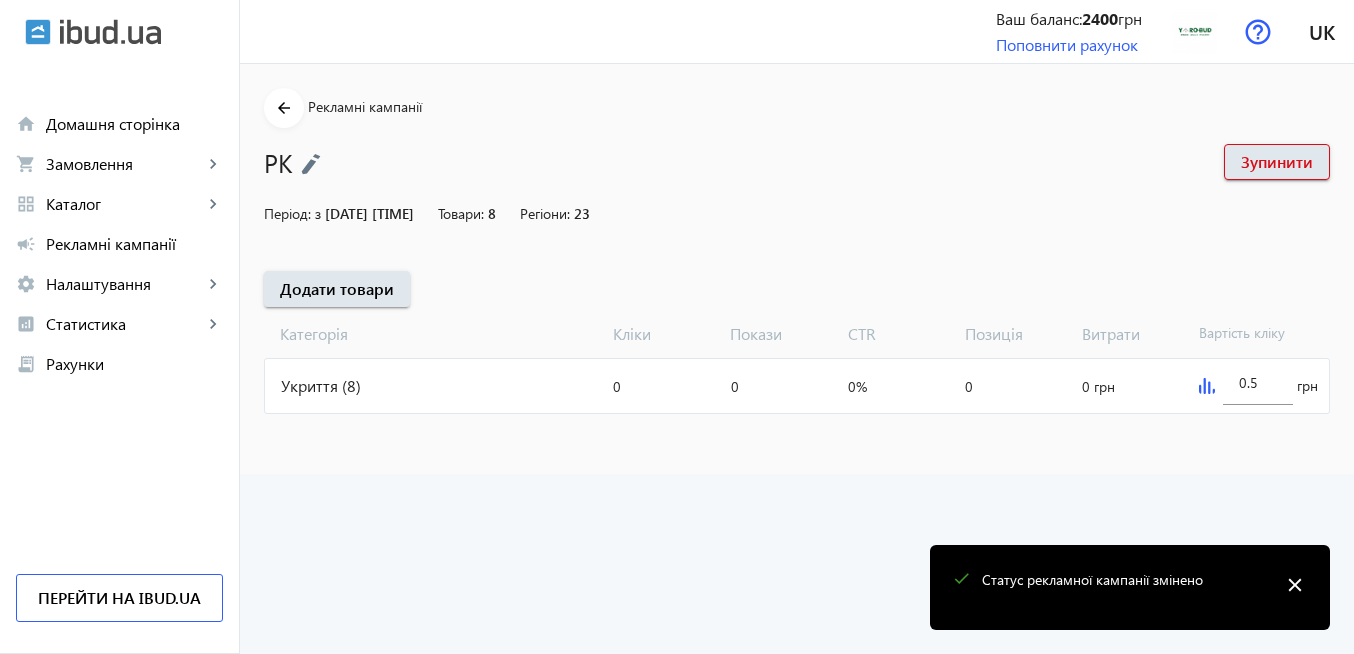 click on "close" at bounding box center (1295, 585) 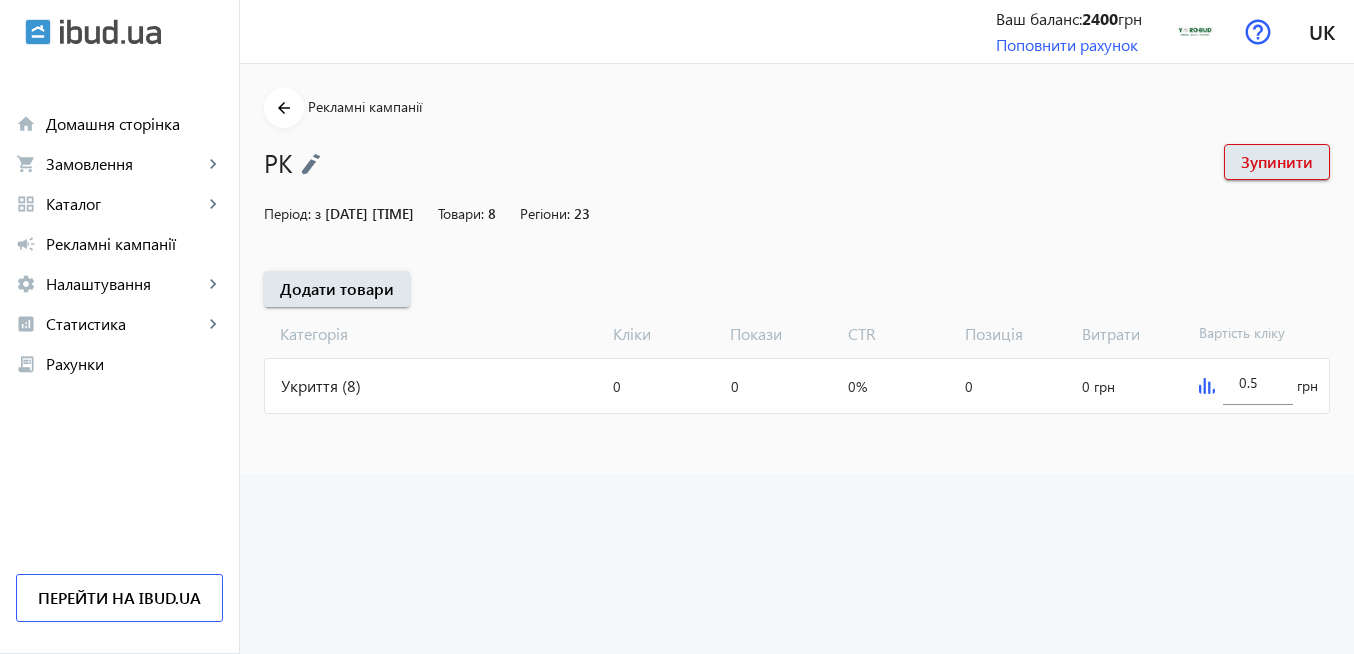 click 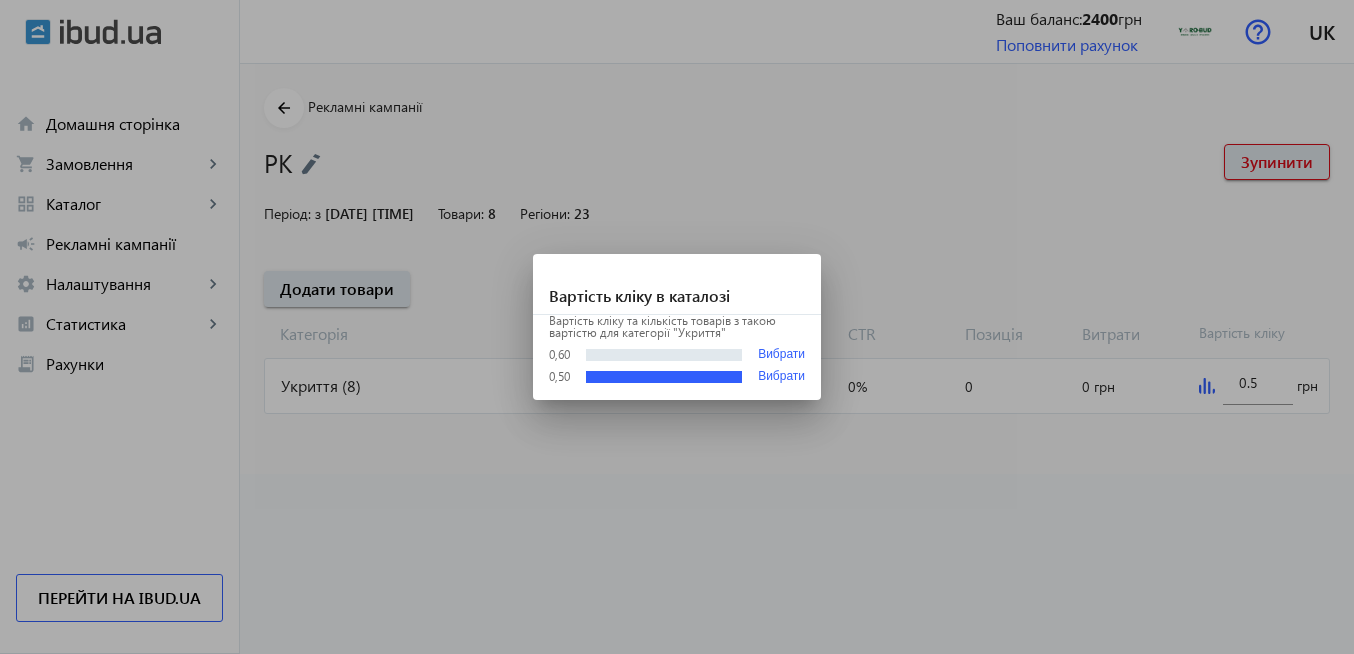 drag, startPoint x: 1088, startPoint y: 398, endPoint x: 1172, endPoint y: 386, distance: 84.85281 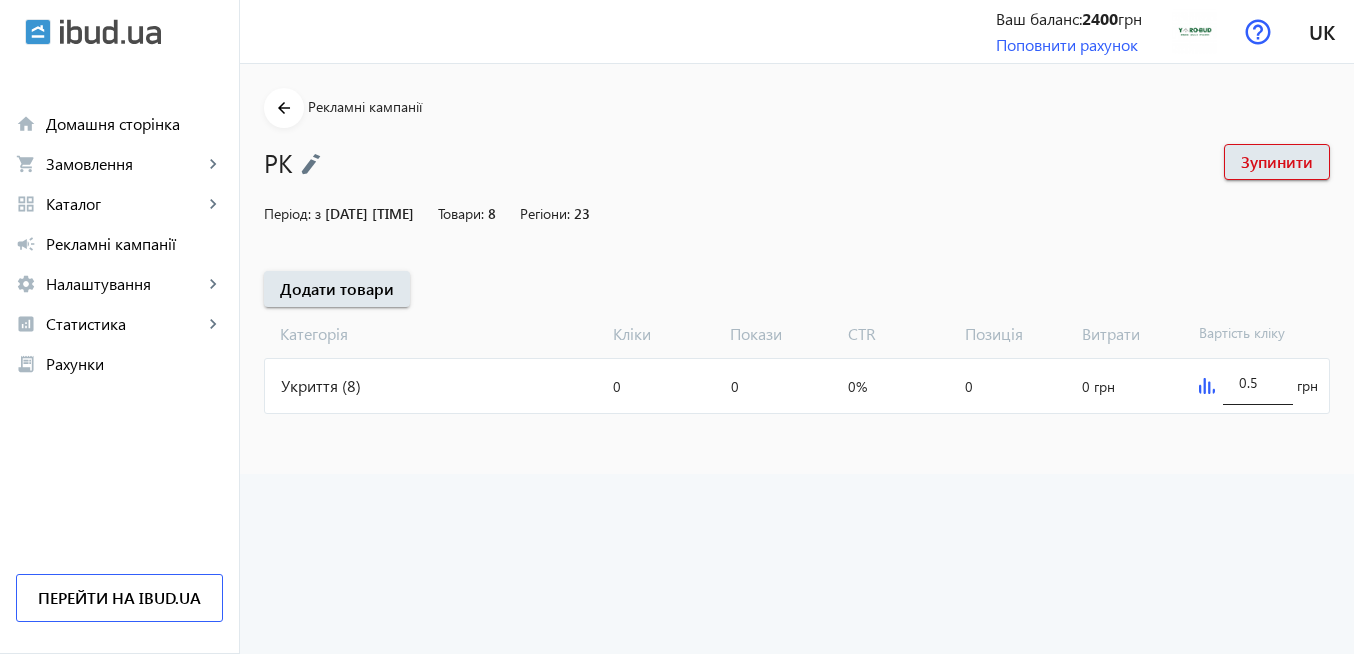 click on "0.5" at bounding box center [1258, 382] 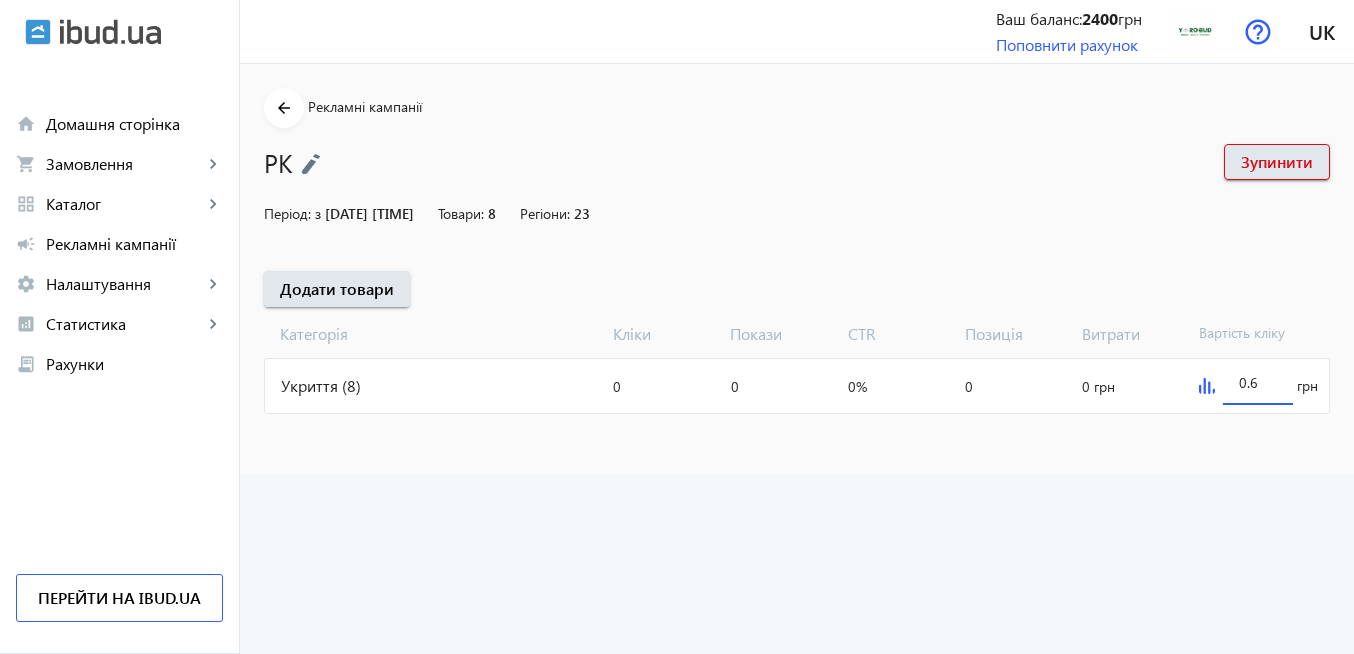 type on "0.6" 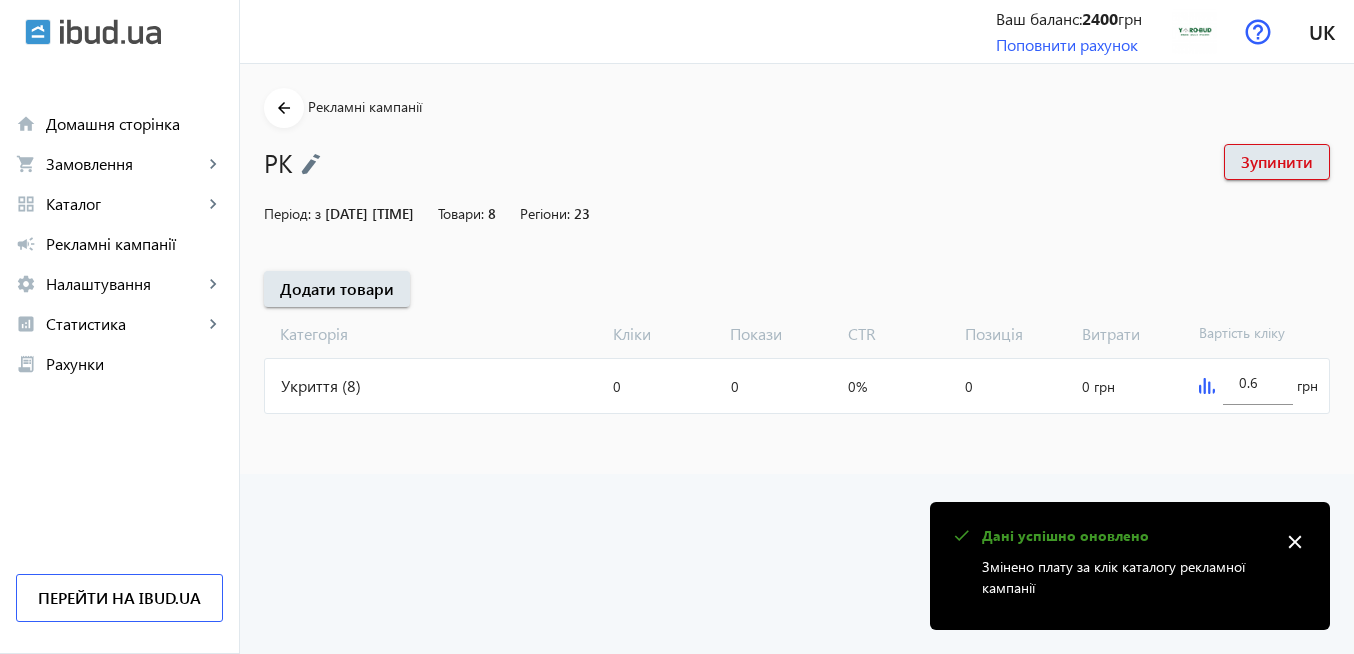 click on "Укриття (8)" 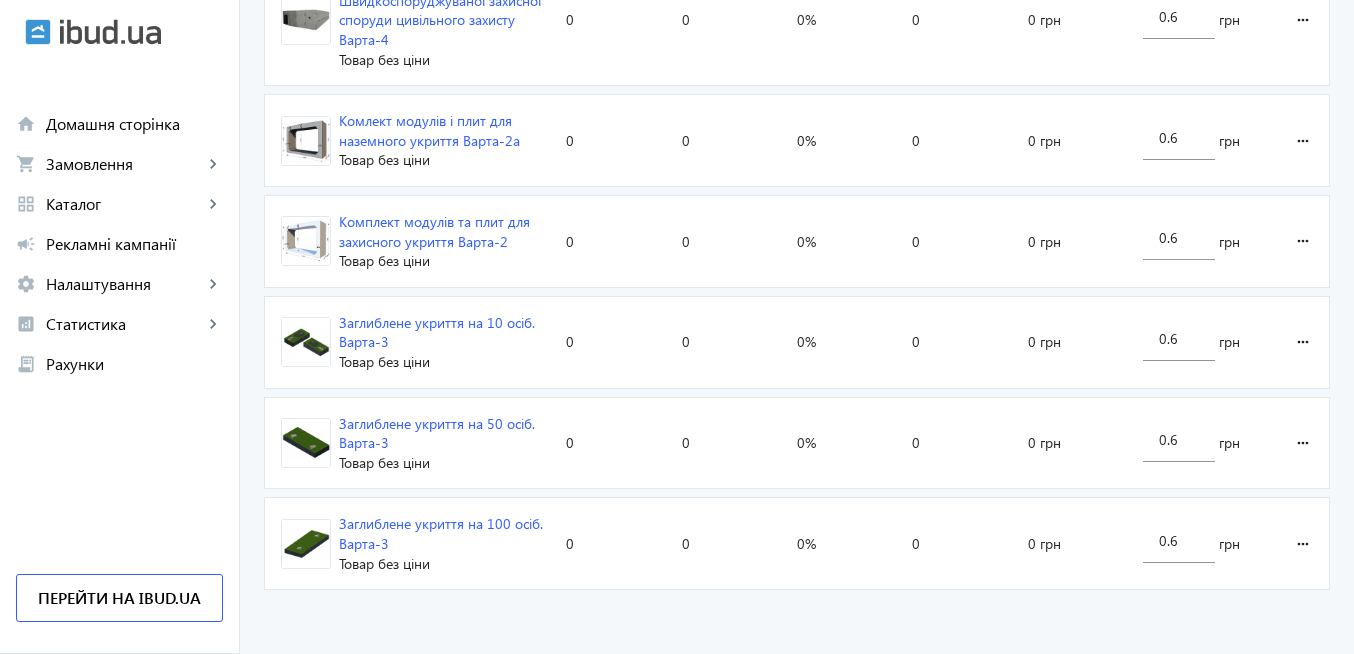 scroll, scrollTop: 0, scrollLeft: 0, axis: both 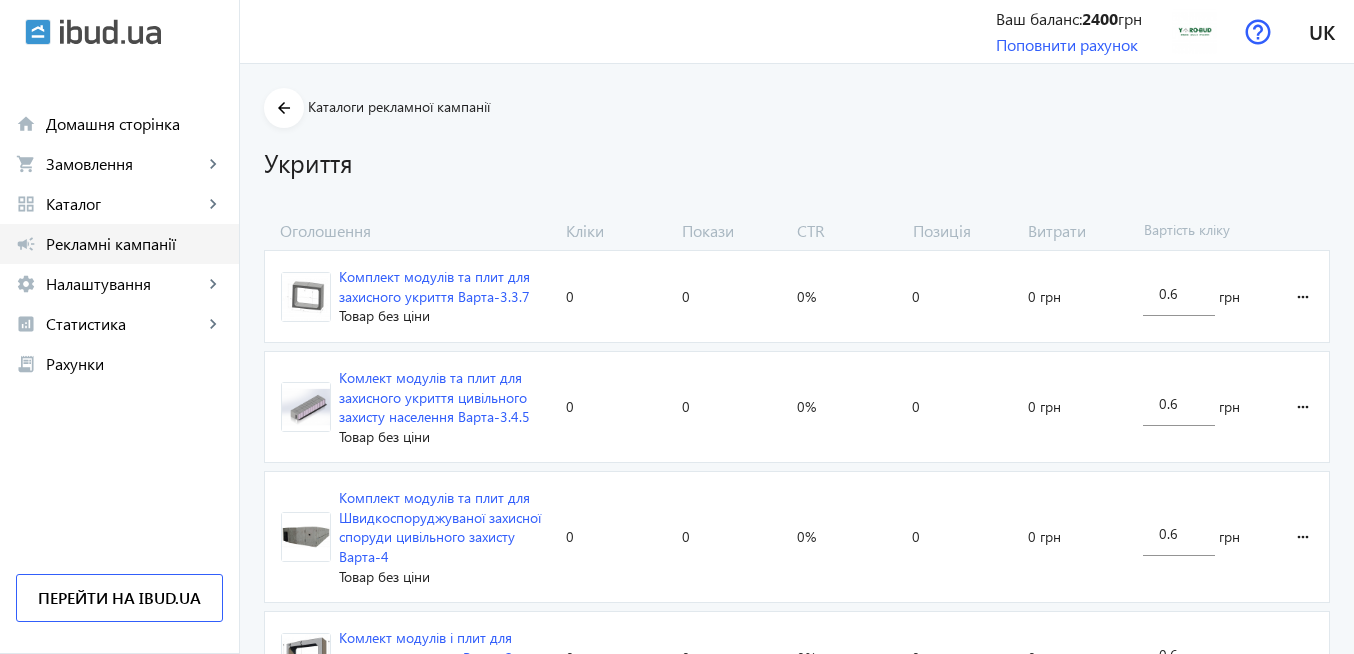 click on "Рекламні кампанії" 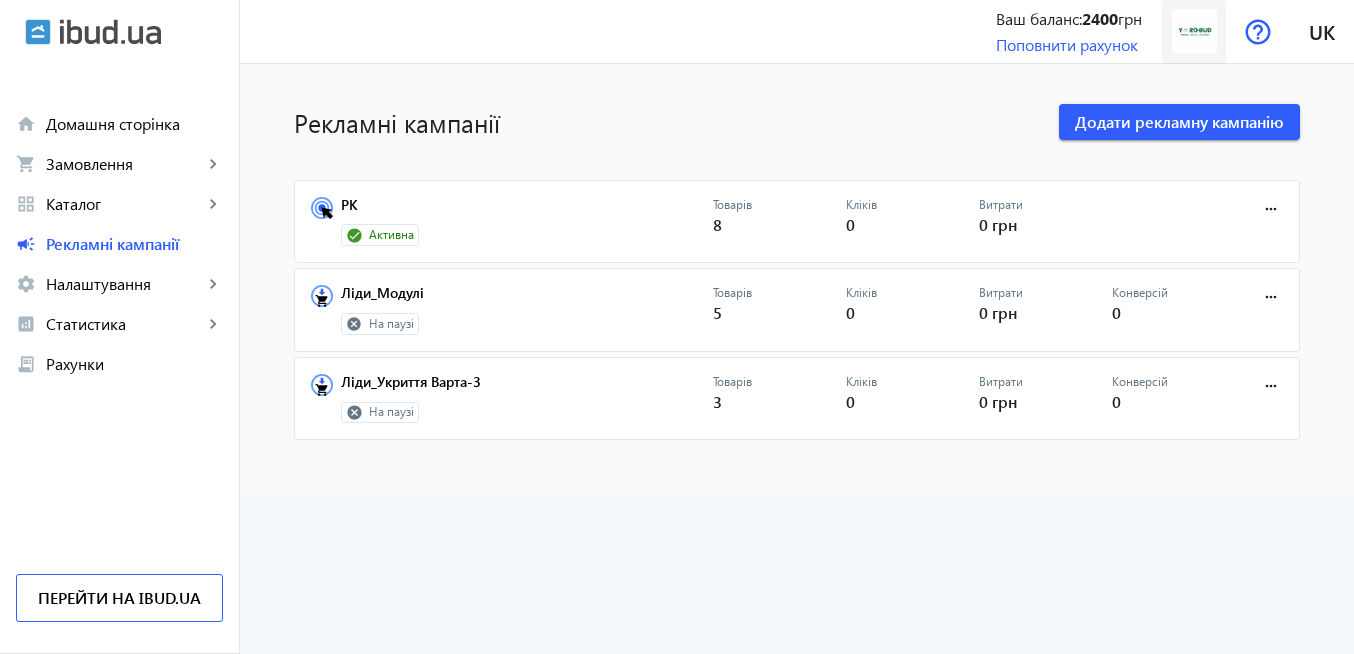 click 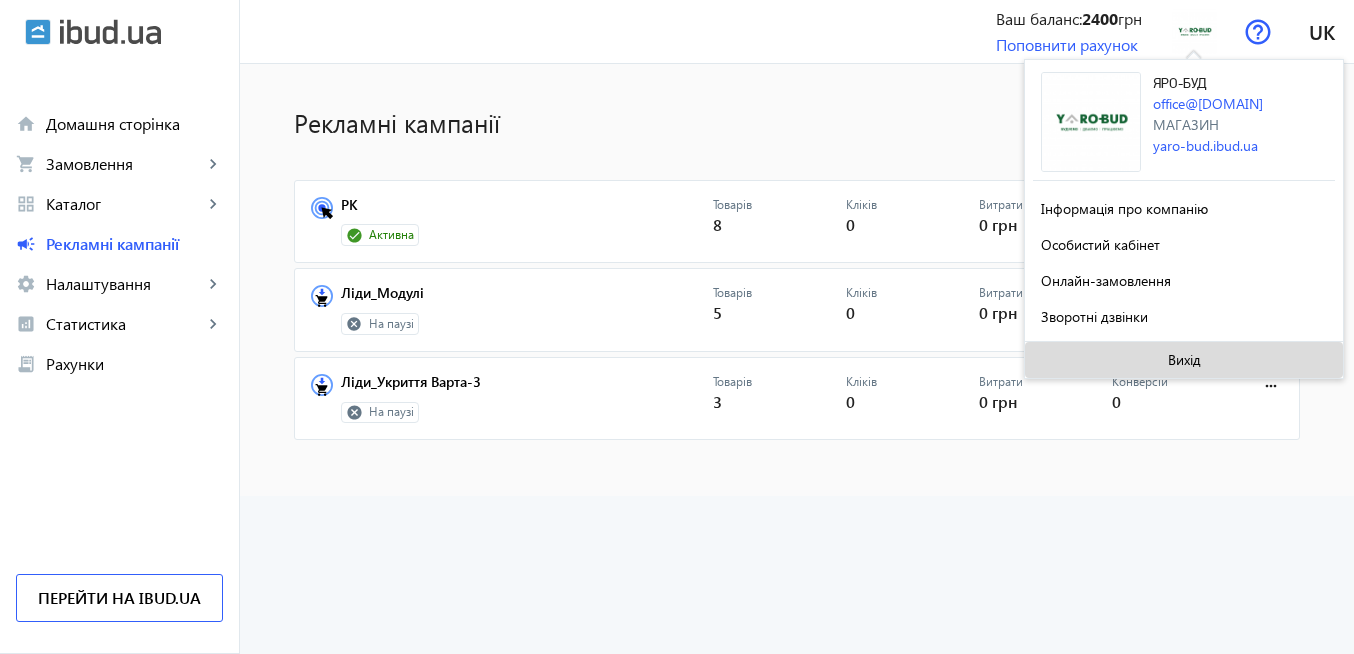 click on "Вихід" 